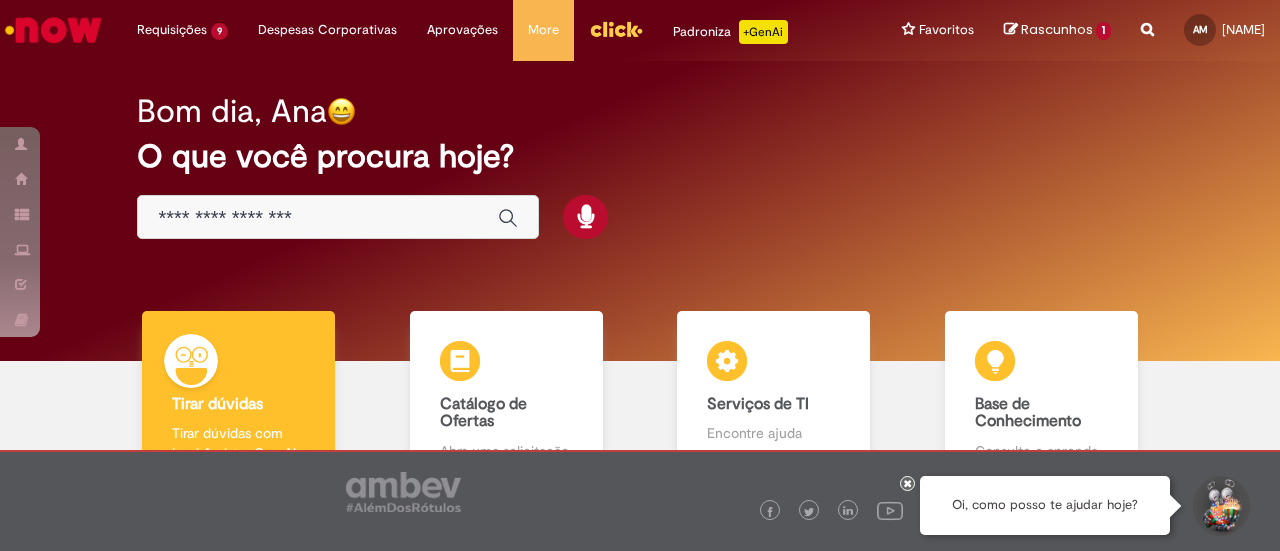 scroll, scrollTop: 0, scrollLeft: 0, axis: both 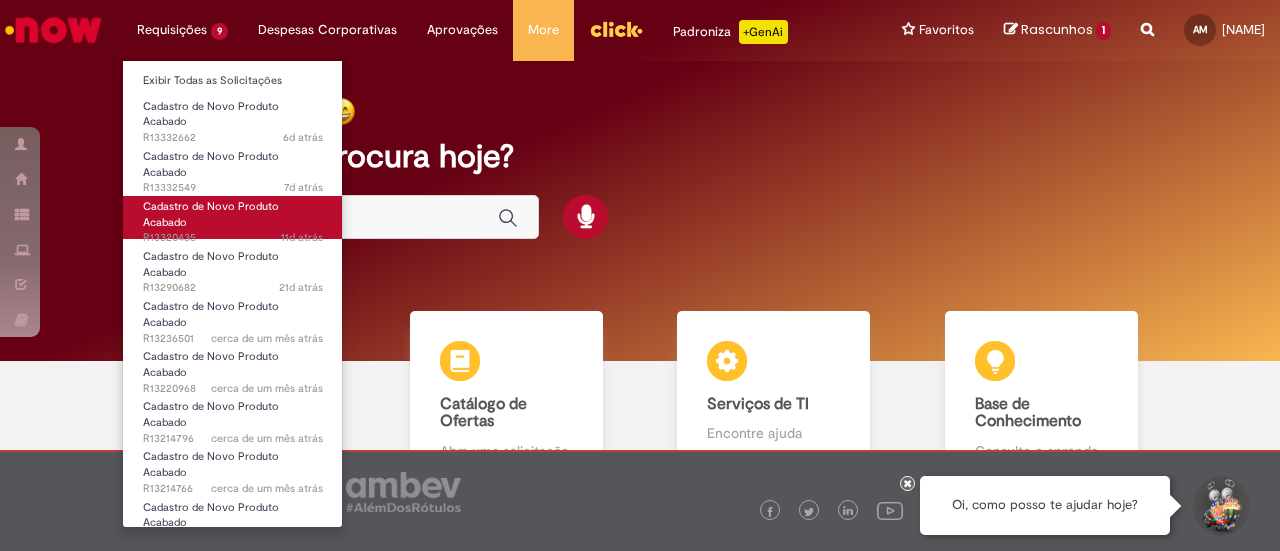 click on "11d atrás 11 dias atrás  R13320435" at bounding box center [233, 238] 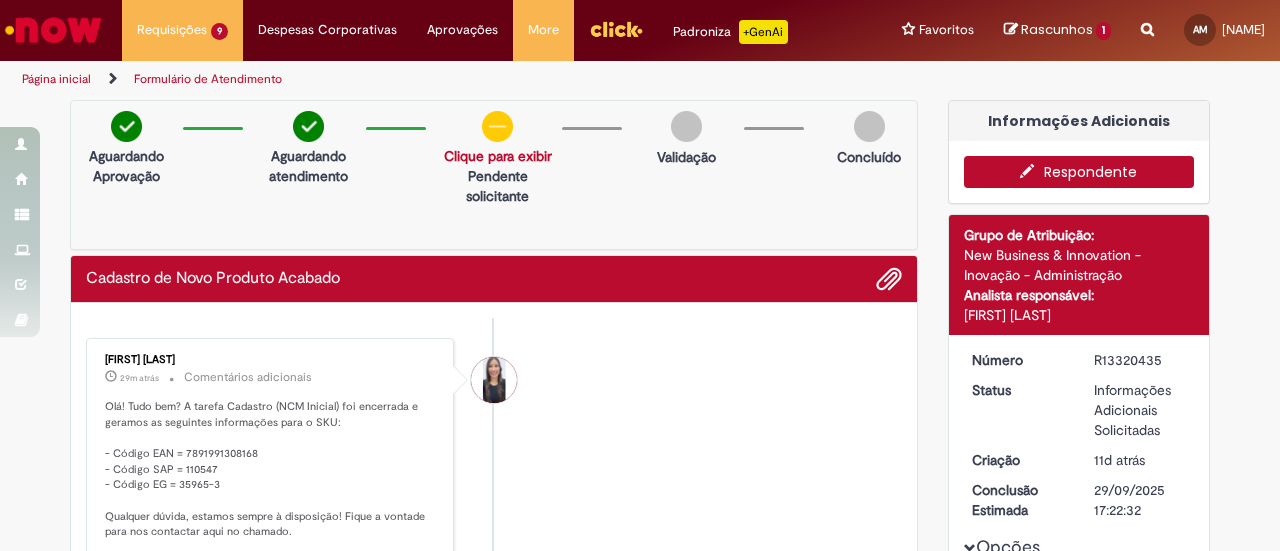 click at bounding box center [1032, 171] 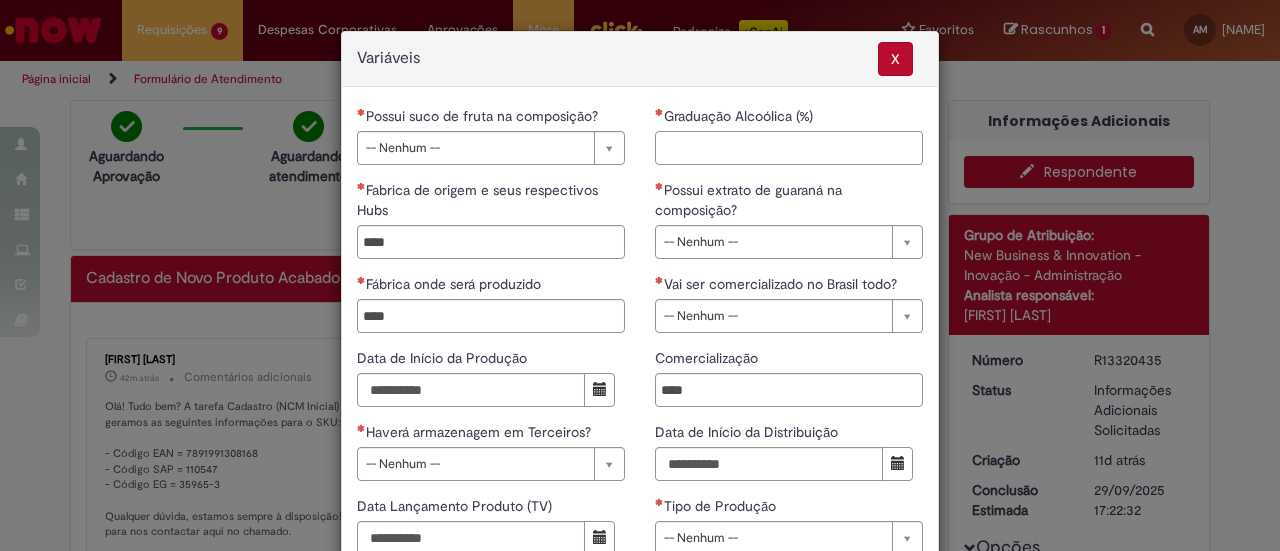 click on "Graduação Alcoólica (%)" at bounding box center (789, 148) 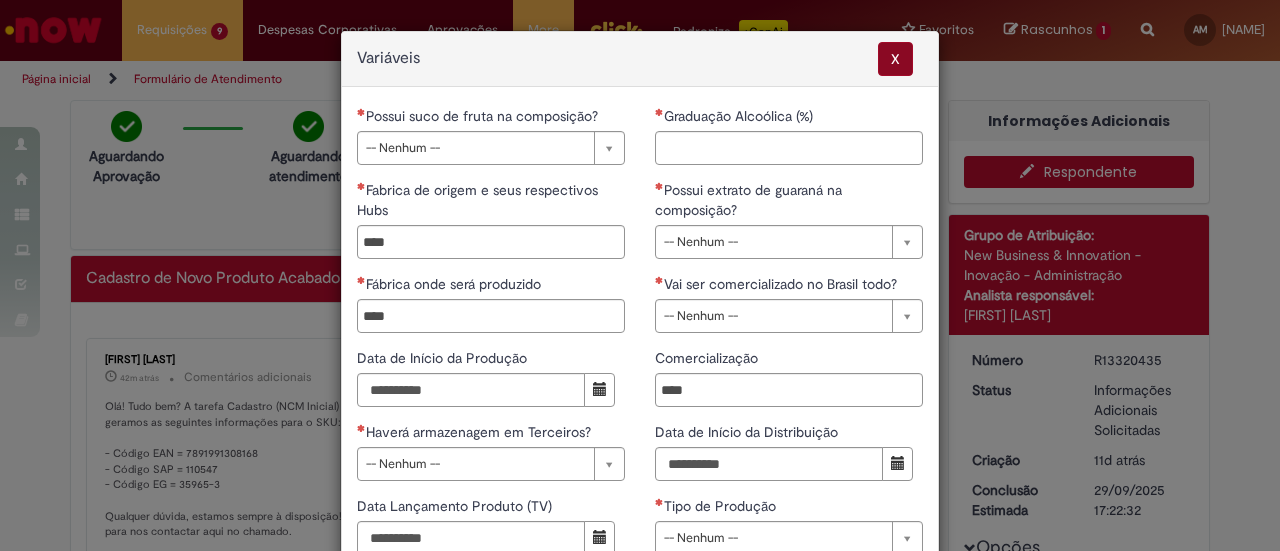 click on "X" at bounding box center [895, 59] 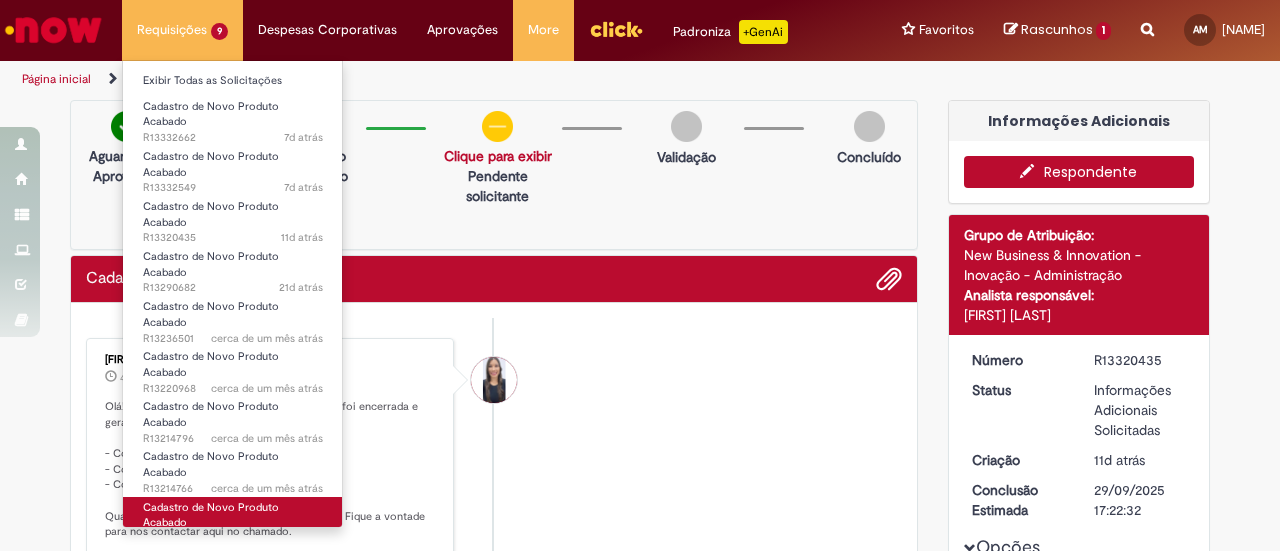 click on "Cadastro de Novo Produto Acabado" at bounding box center (211, 515) 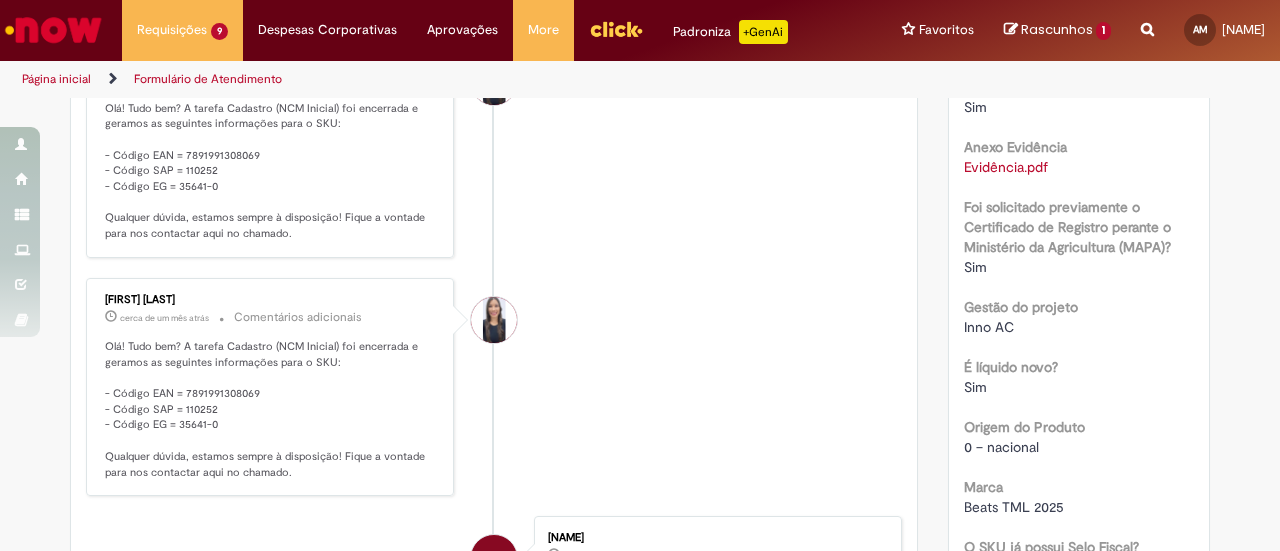 scroll, scrollTop: 414, scrollLeft: 0, axis: vertical 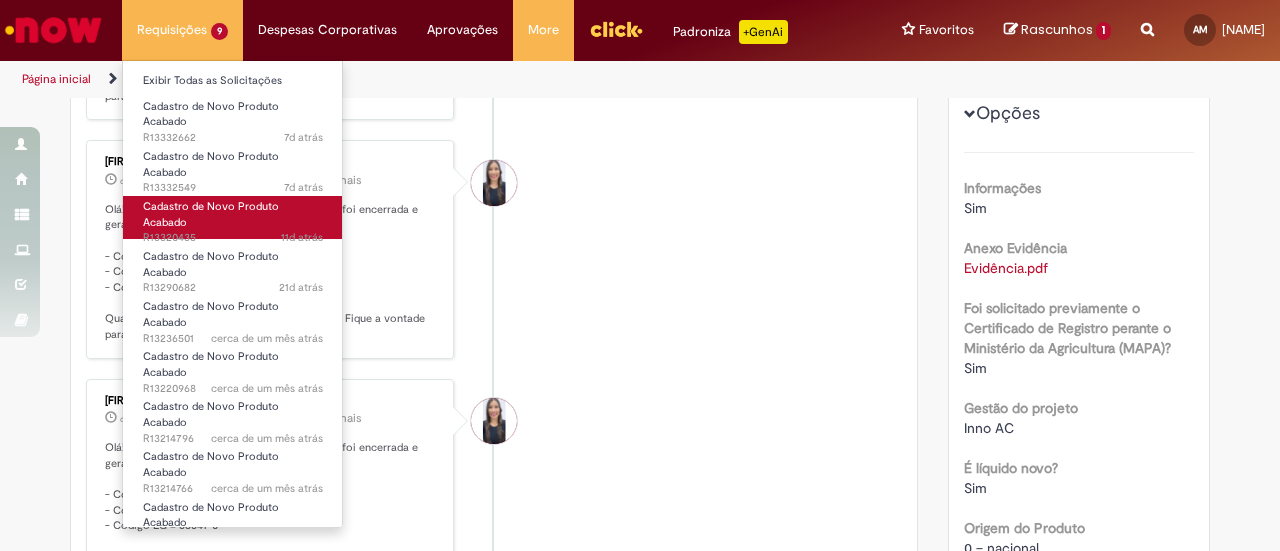 click on "Cadastro de Novo Produto Acabado" at bounding box center [211, 214] 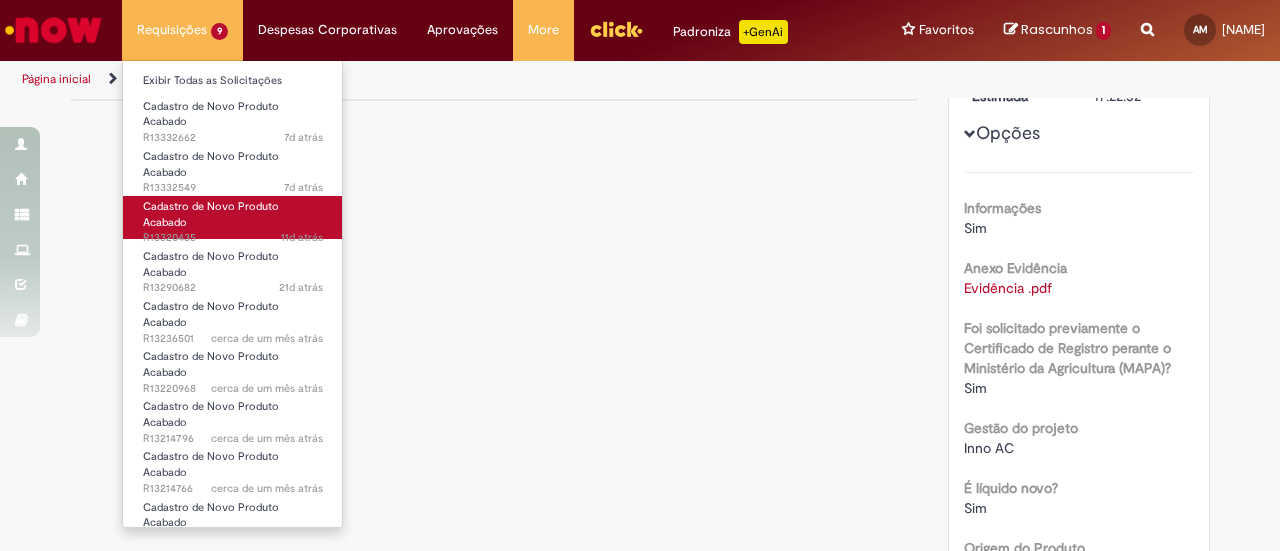 scroll, scrollTop: 0, scrollLeft: 0, axis: both 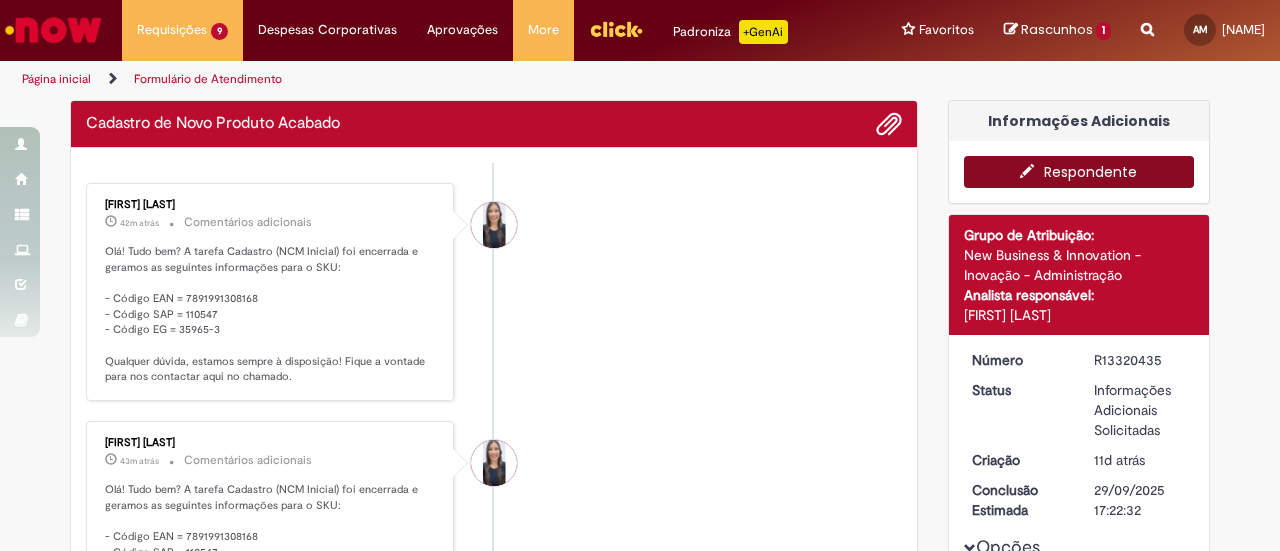 click on "Respondente" at bounding box center (1079, 172) 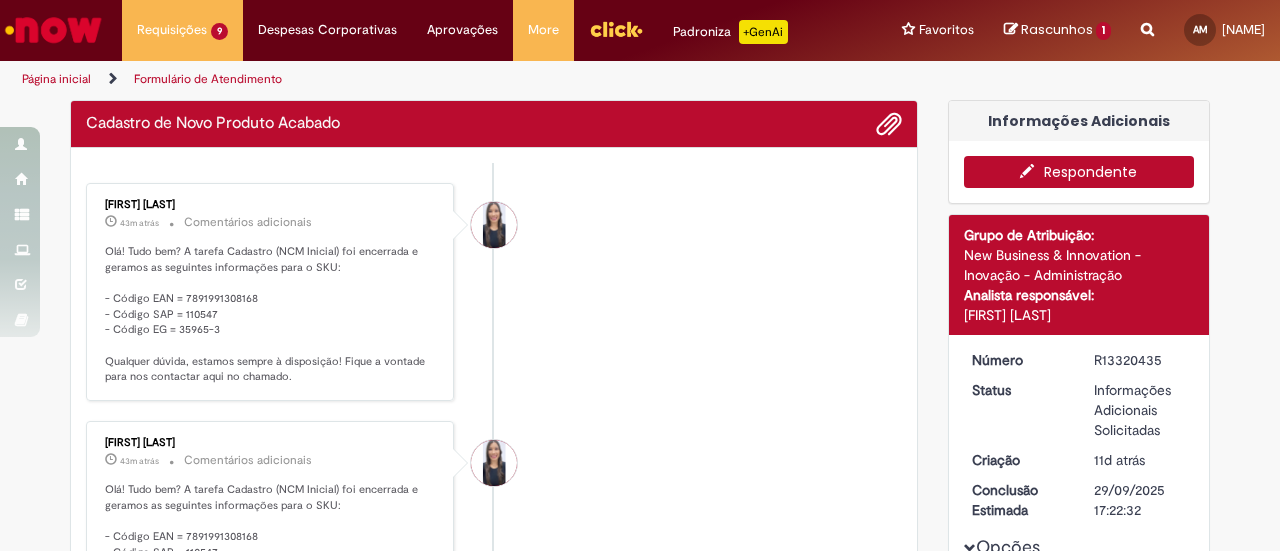 click on "Respondente" at bounding box center (1079, 172) 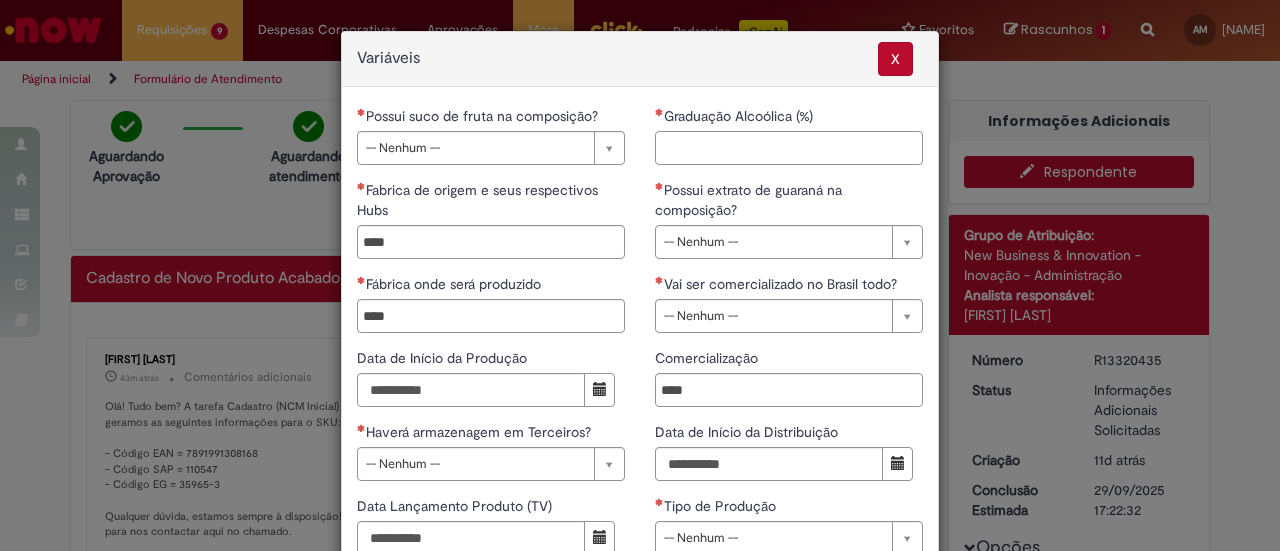 click on "Graduação Alcoólica (%)" at bounding box center (789, 148) 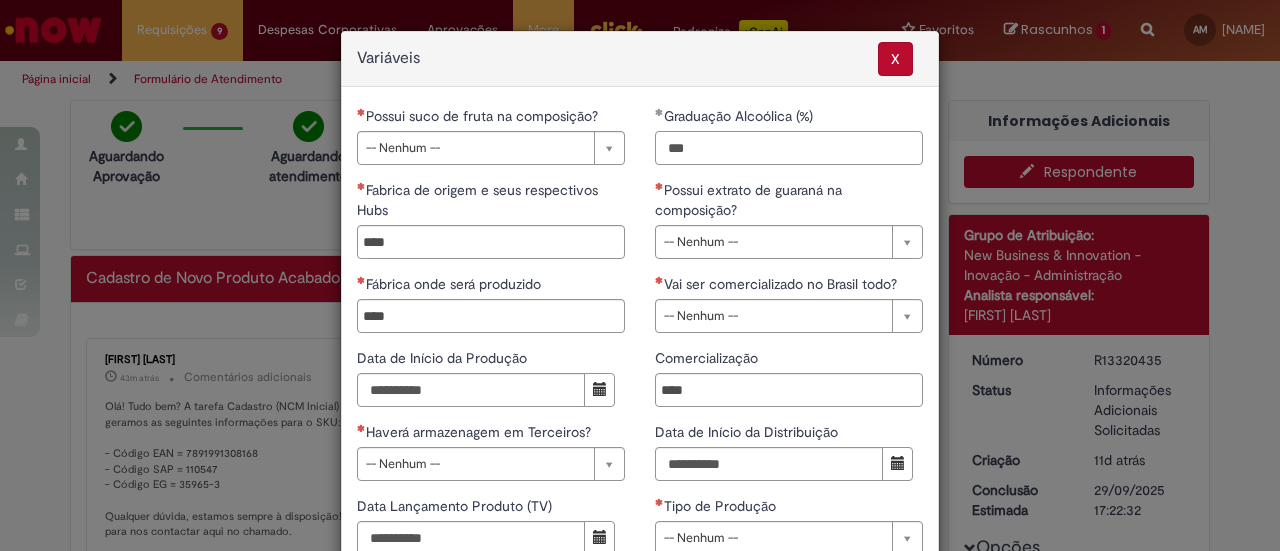 type on "***" 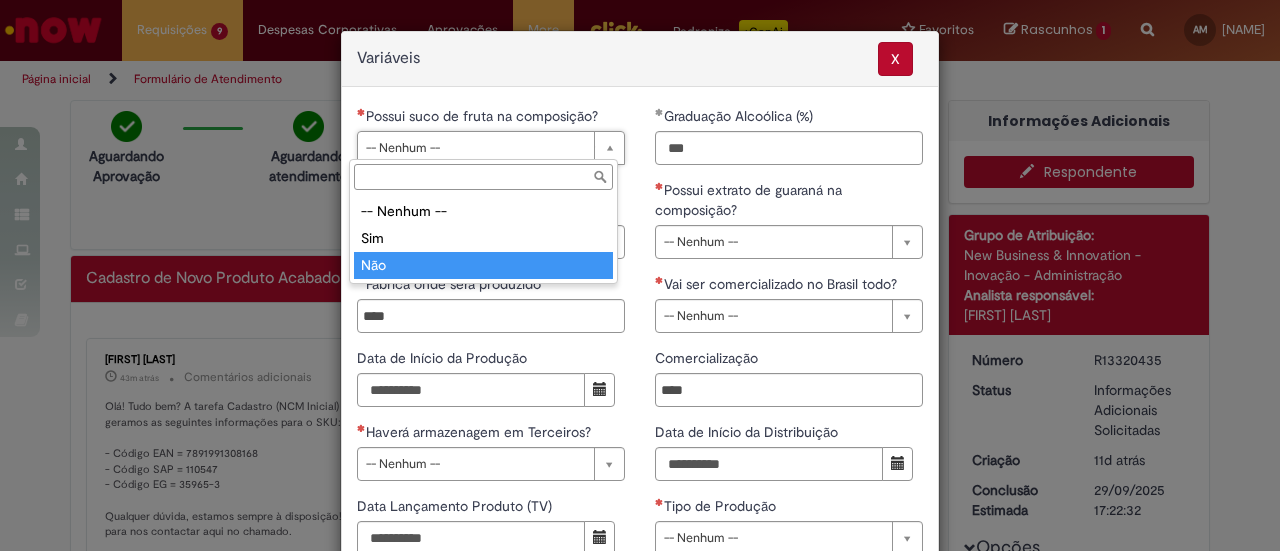 type on "***" 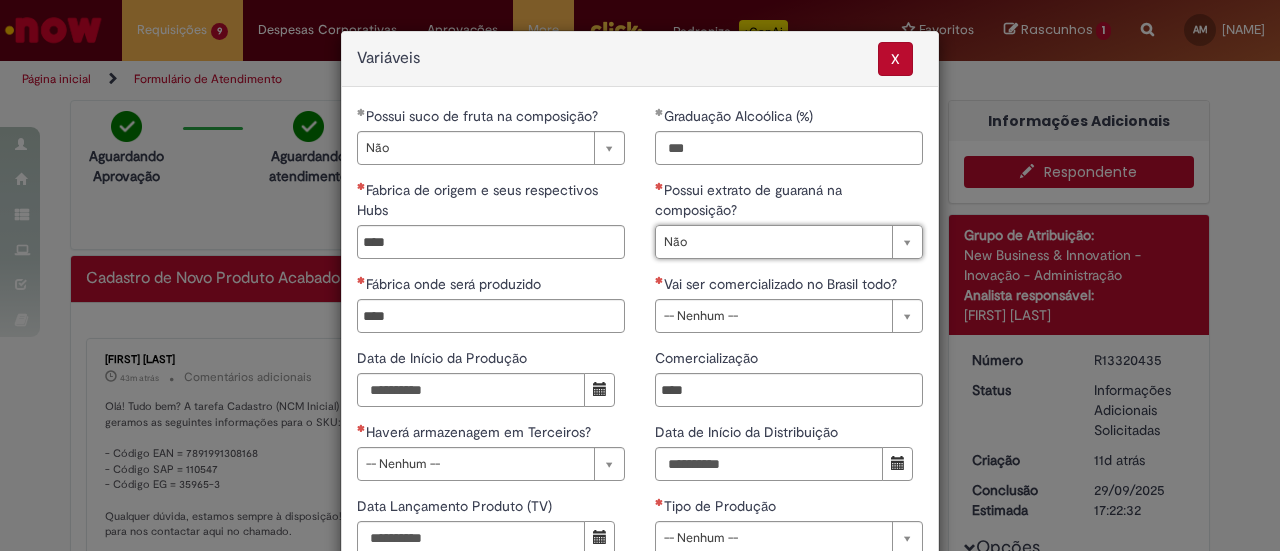type on "***" 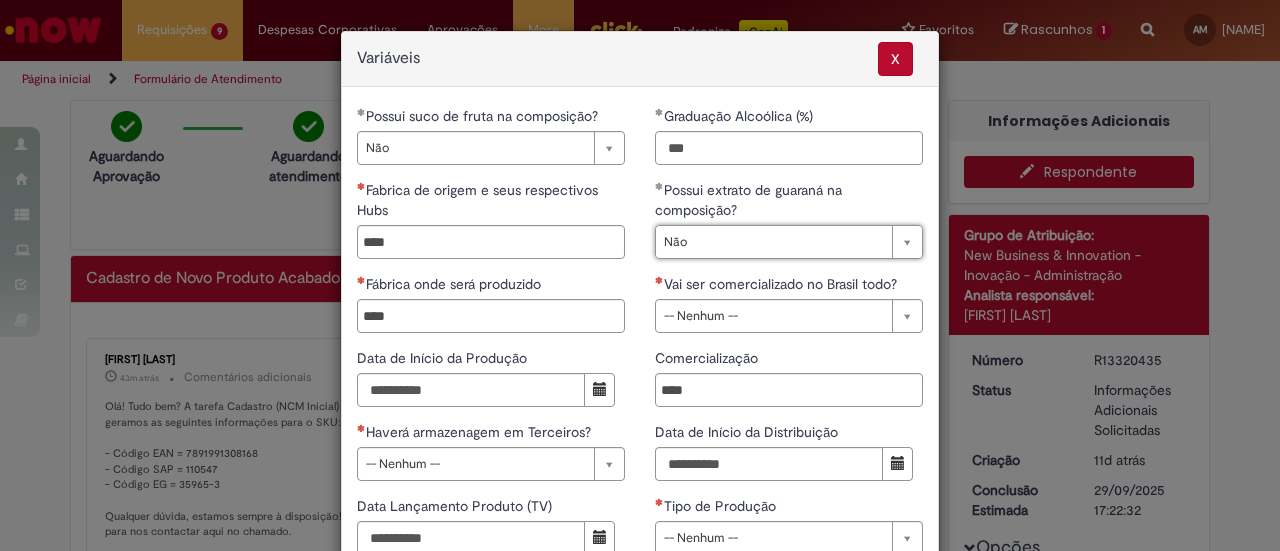 click on "Fabrica de origem e seus respectivos Hubs" at bounding box center [492, 242] 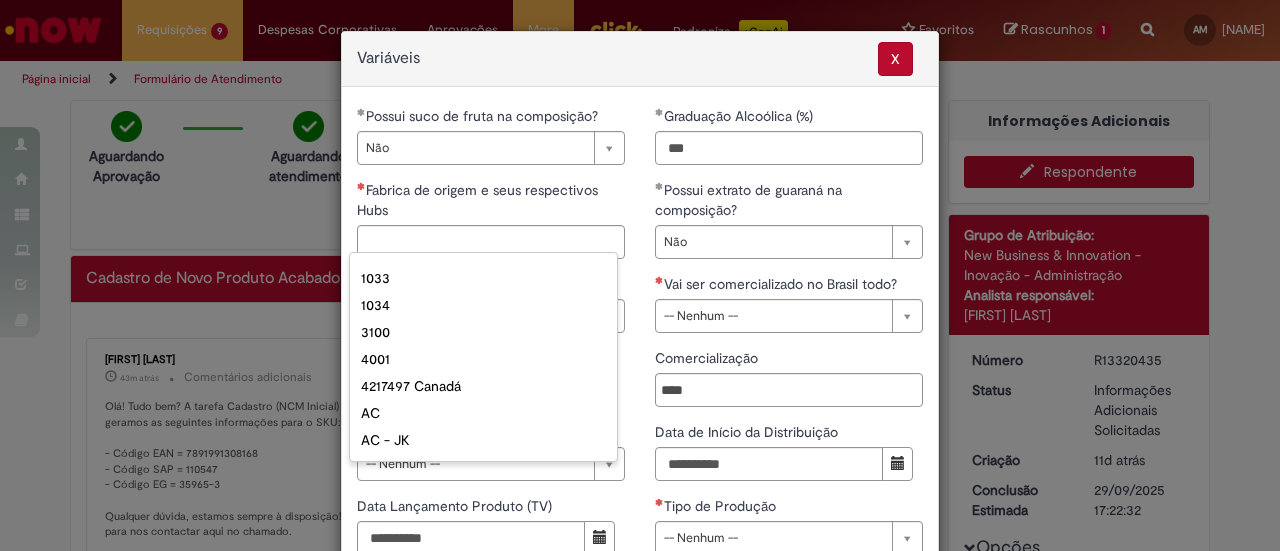 drag, startPoint x: 409, startPoint y: 237, endPoint x: 420, endPoint y: 245, distance: 13.601471 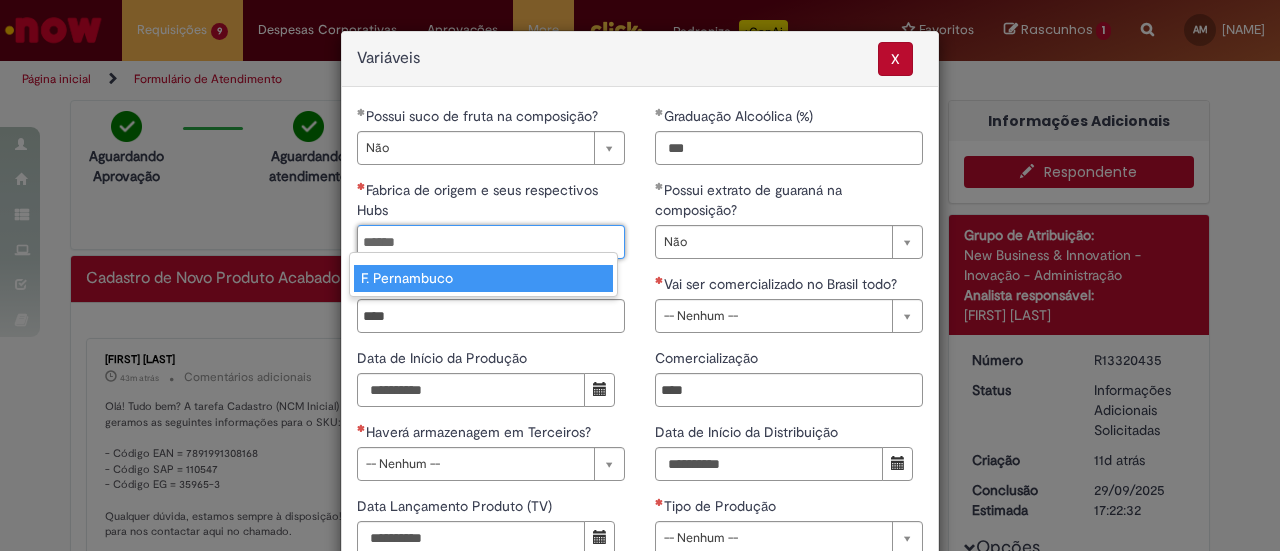 type on "******" 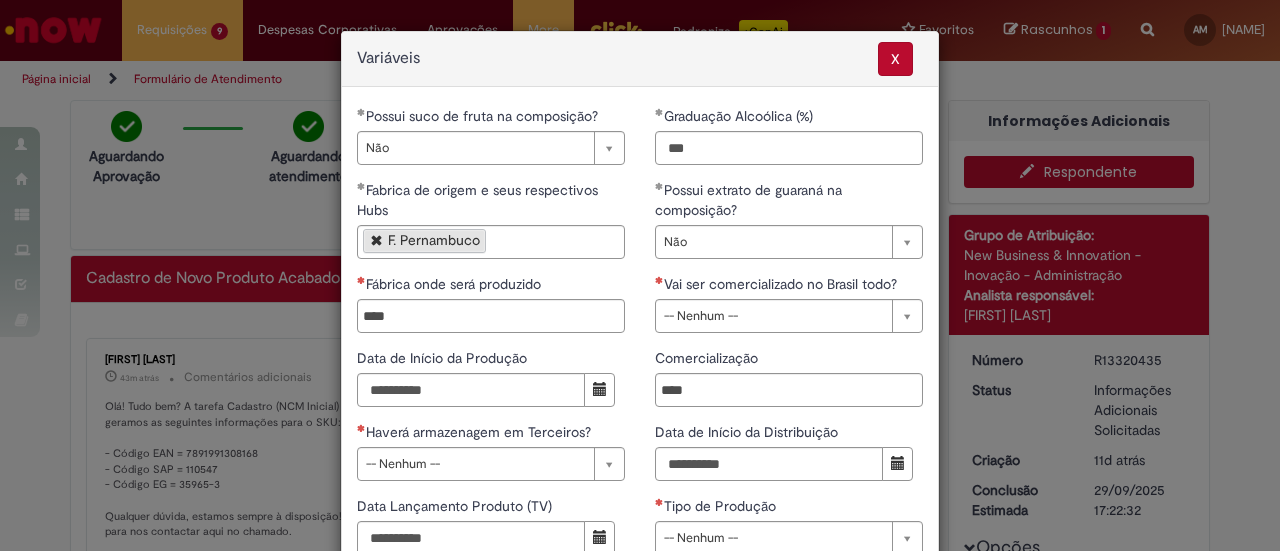 click on "F. Pernambuco" at bounding box center (491, 242) 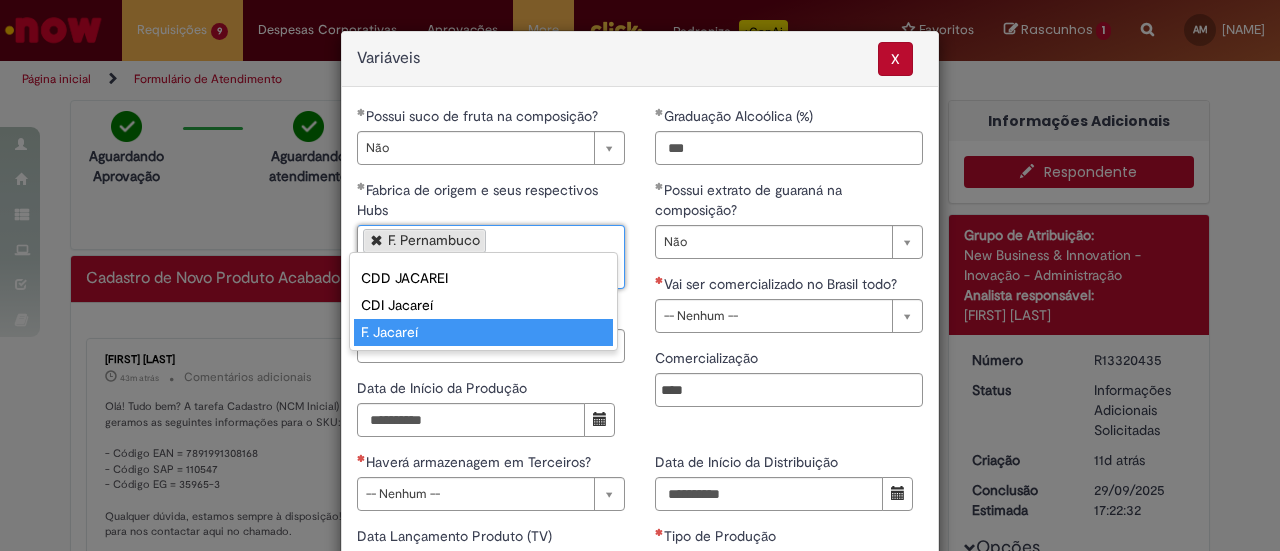 type on "*******" 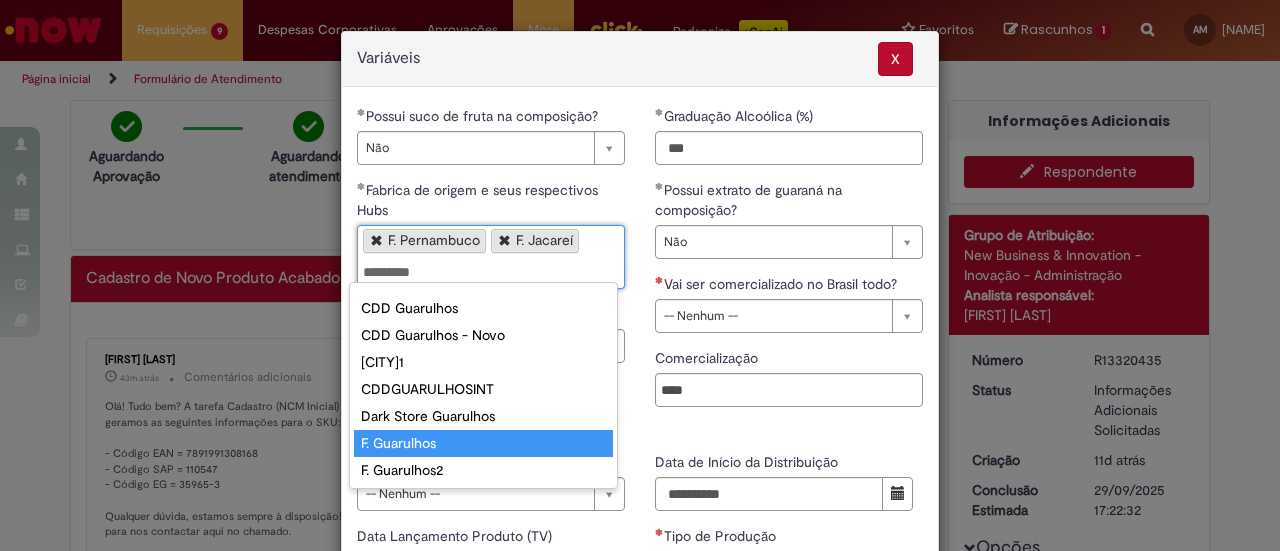 type on "*********" 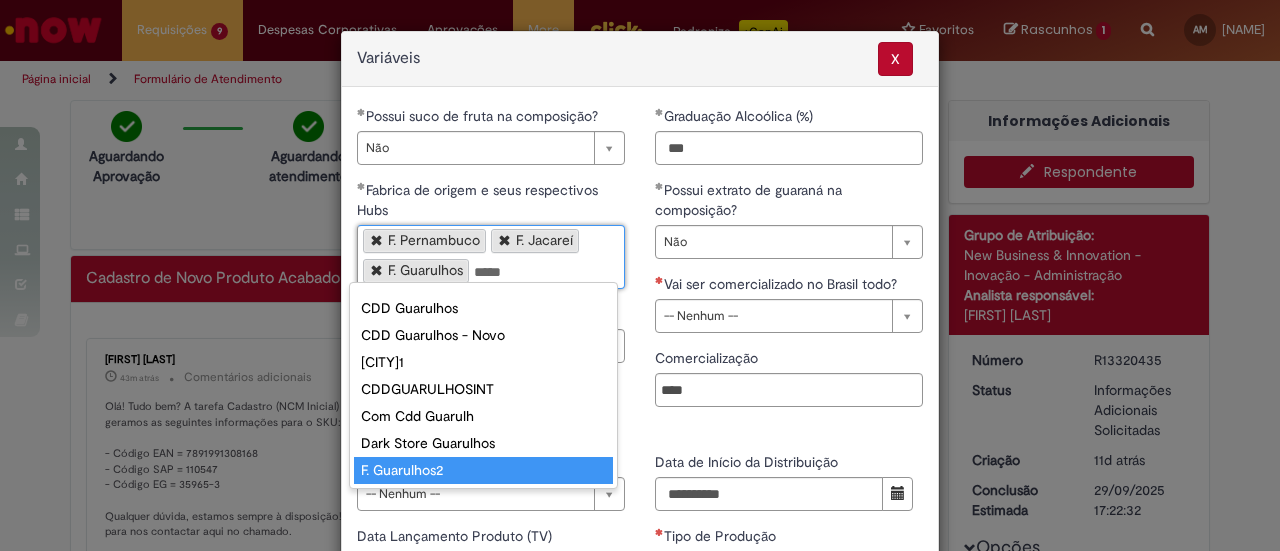type on "*****" 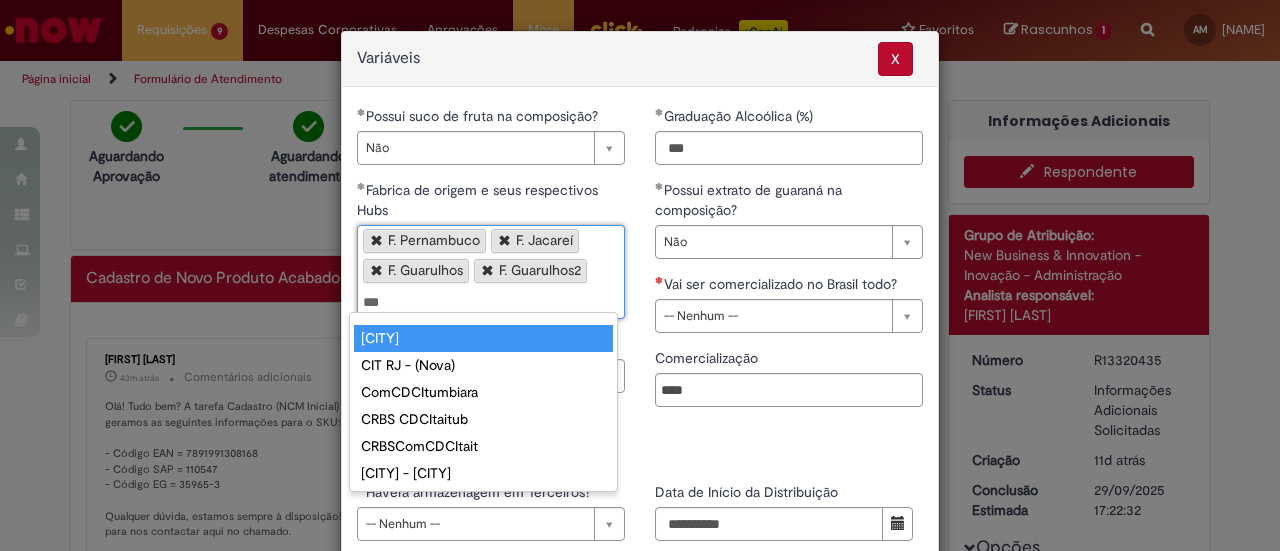 type on "***" 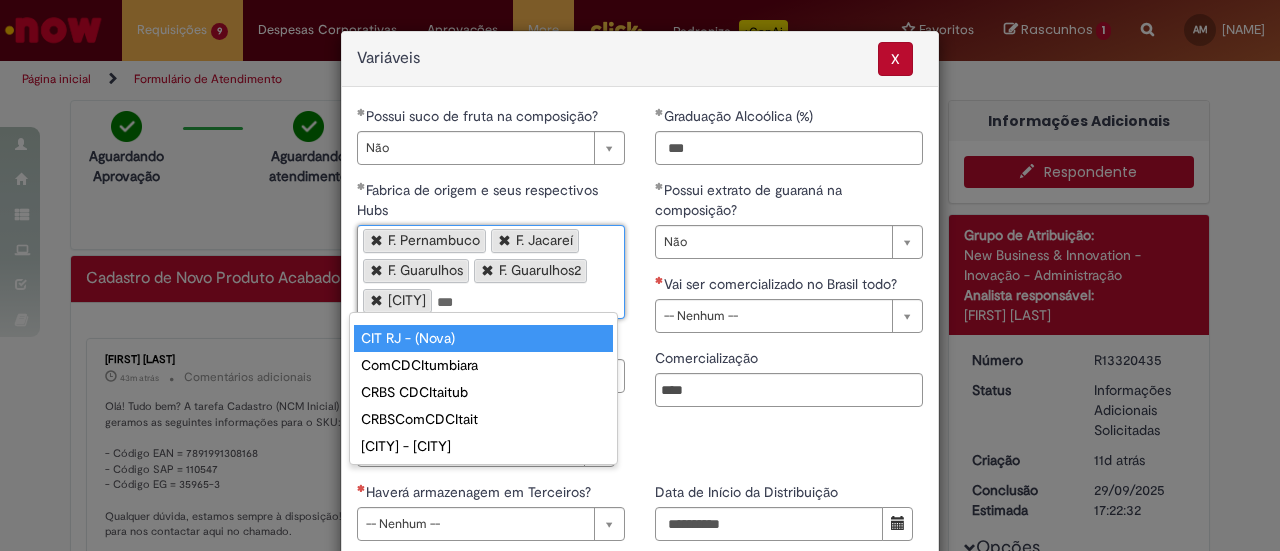 type on "***" 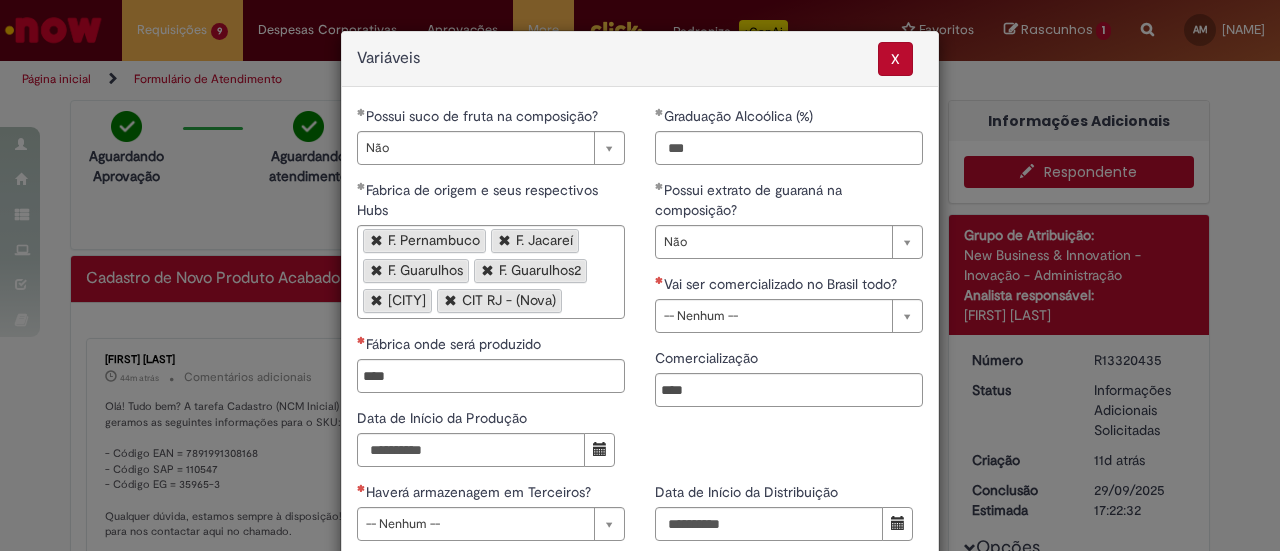 drag, startPoint x: 395, startPoint y: 374, endPoint x: 433, endPoint y: 384, distance: 39.293766 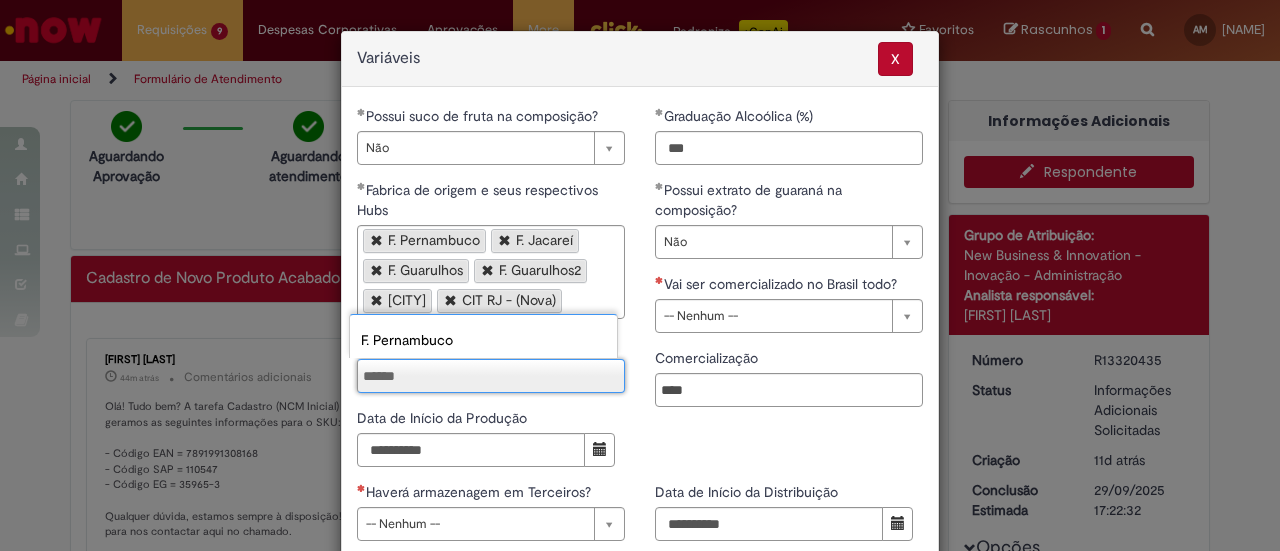 type on "******" 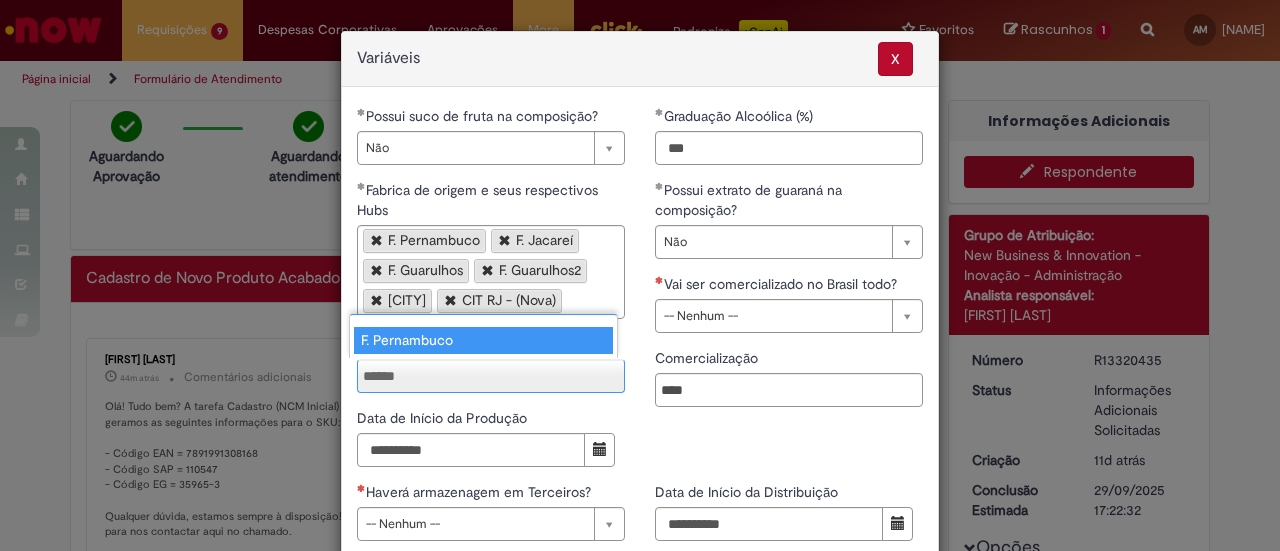 type 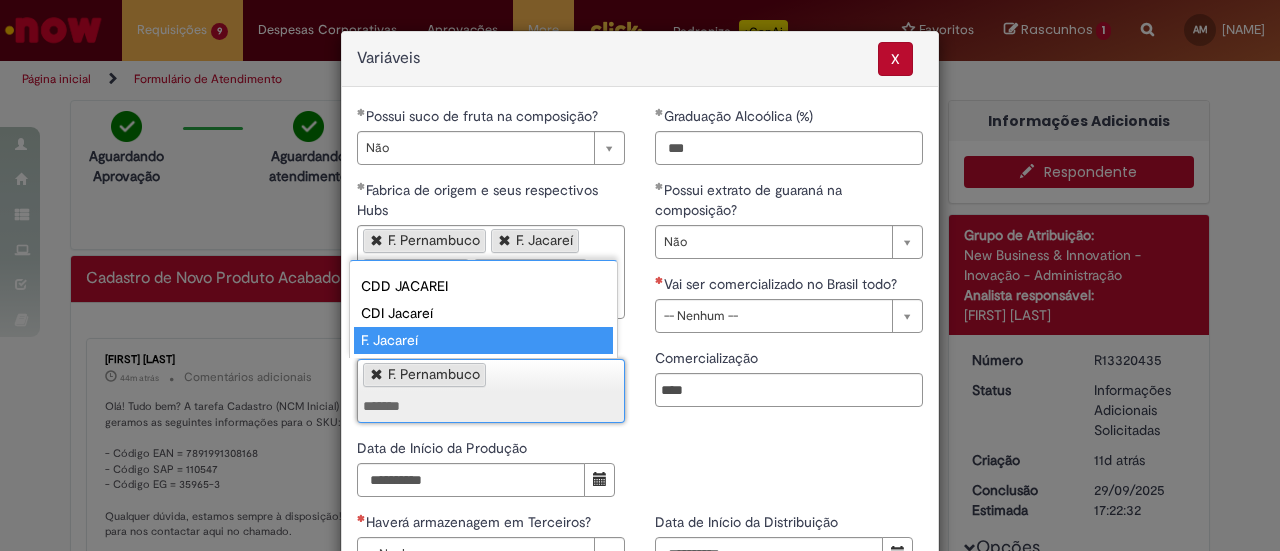 type on "*******" 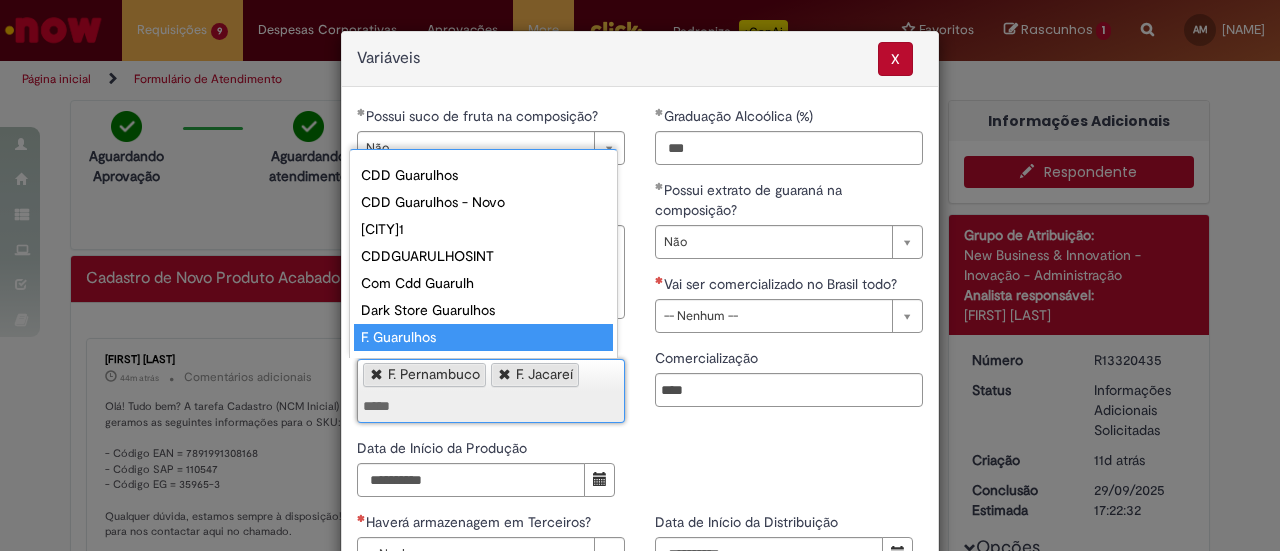 type on "*****" 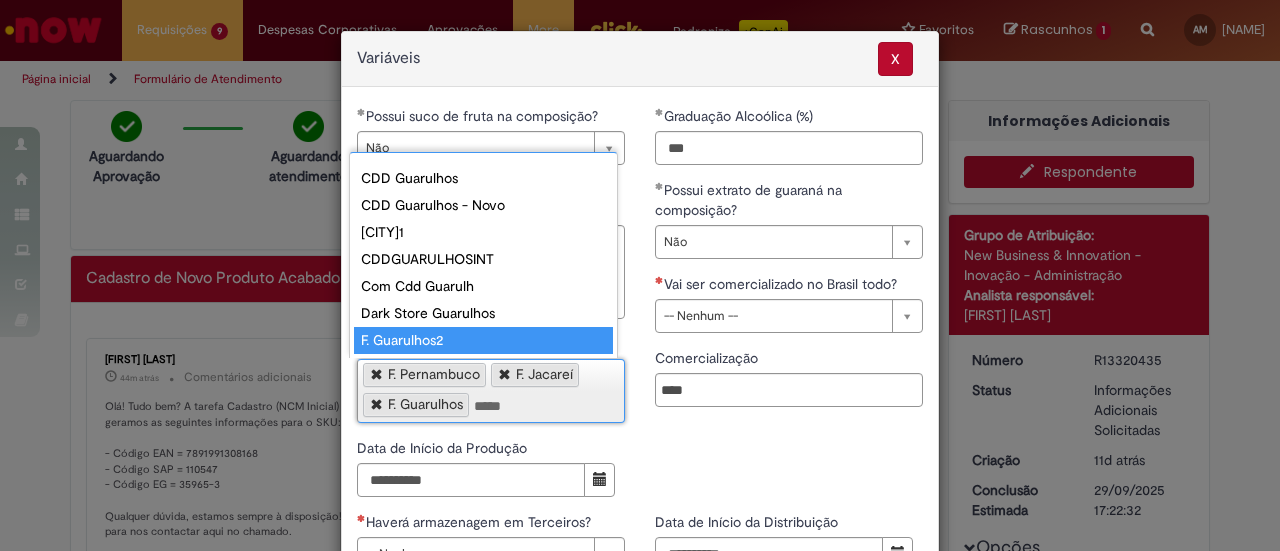 type on "*****" 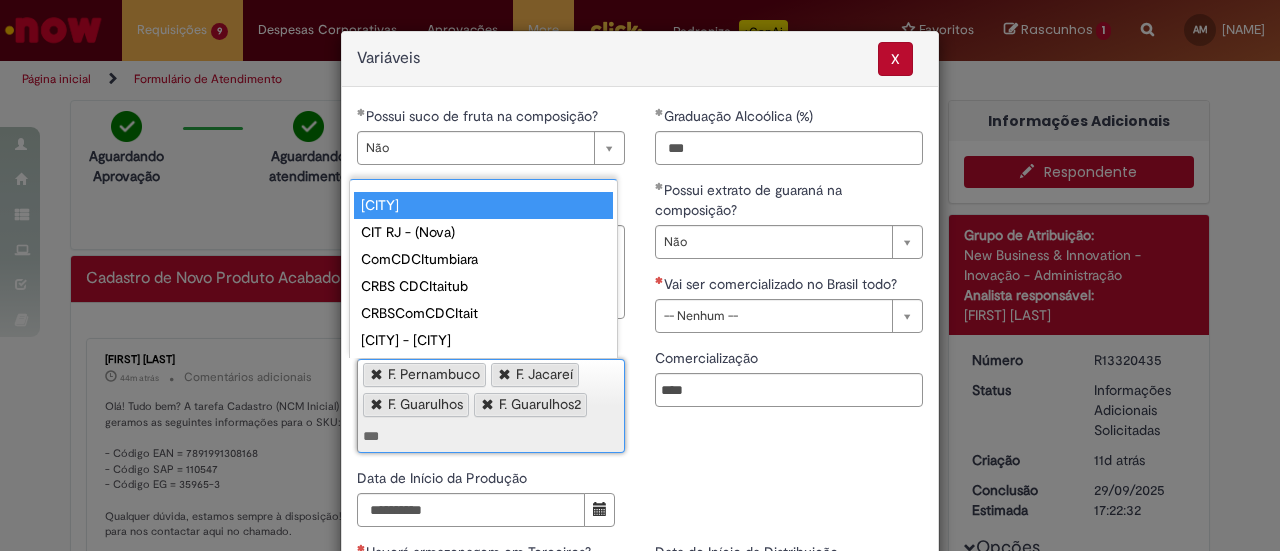 type on "***" 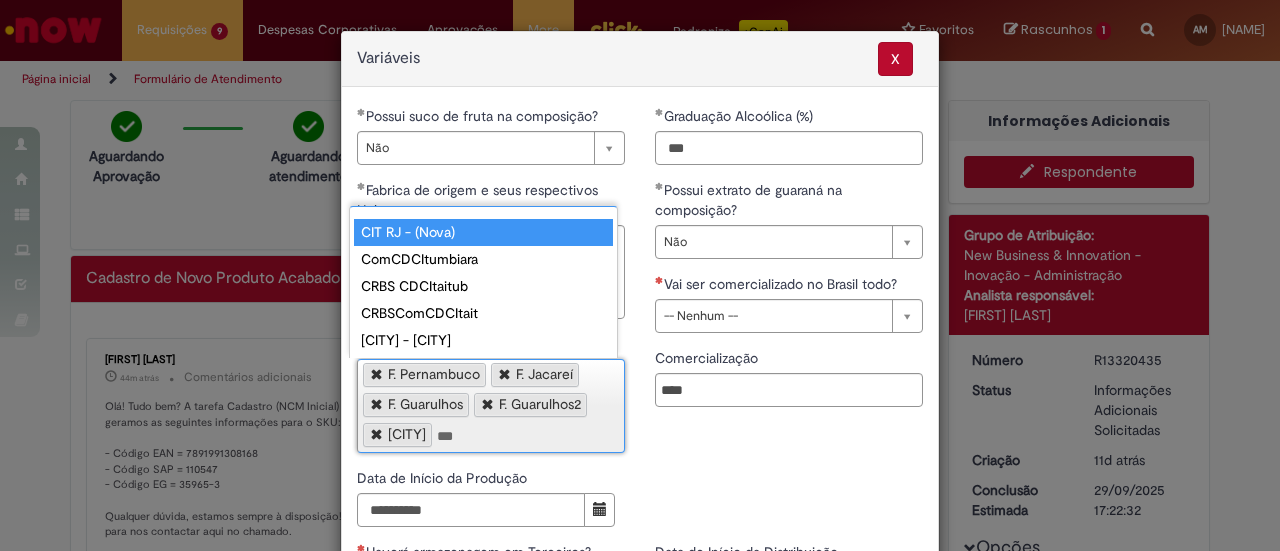 type on "***" 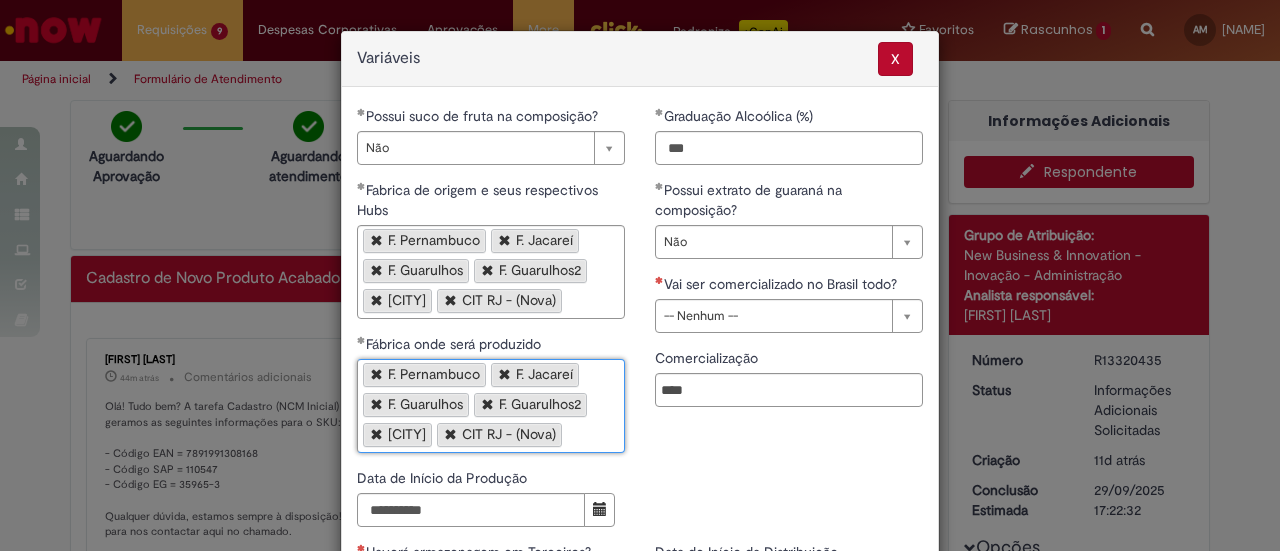 scroll, scrollTop: 100, scrollLeft: 0, axis: vertical 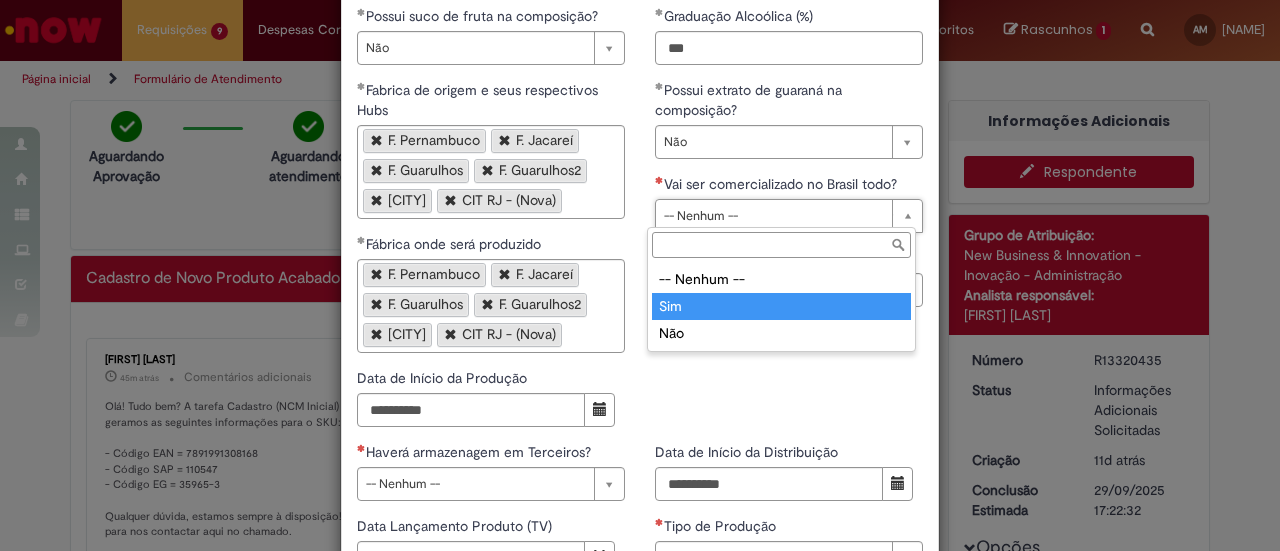type on "***" 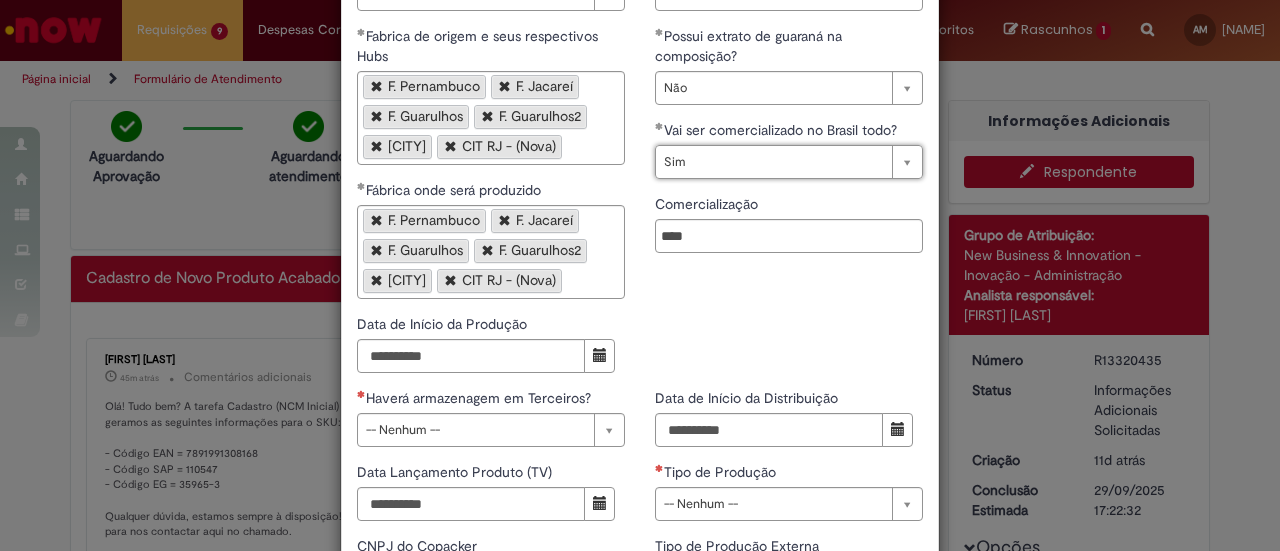 scroll, scrollTop: 200, scrollLeft: 0, axis: vertical 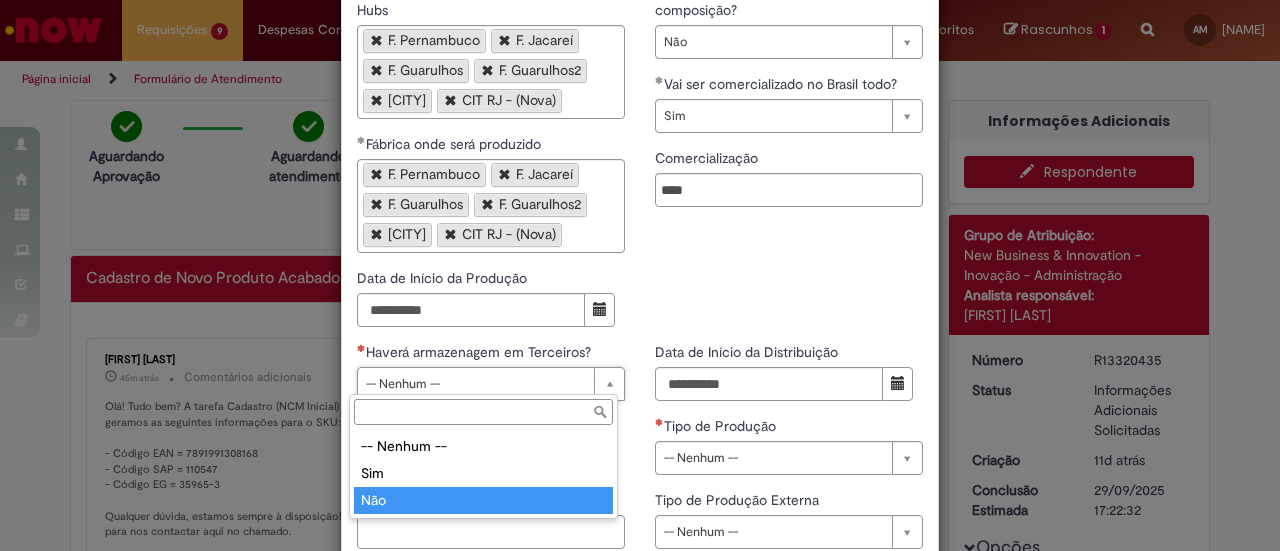 type on "***" 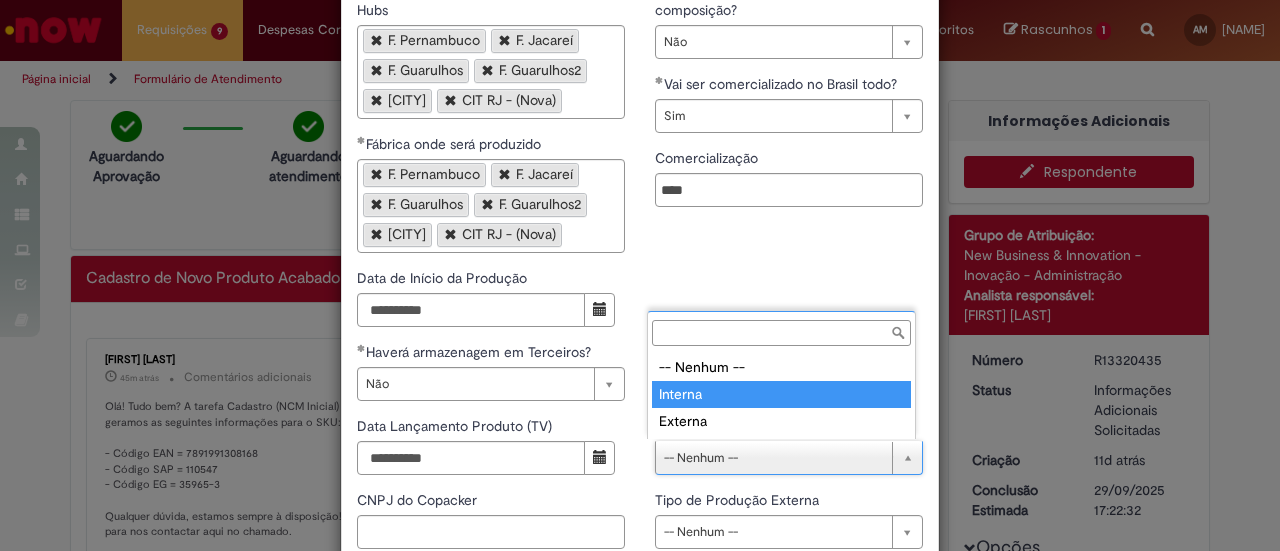 type on "*******" 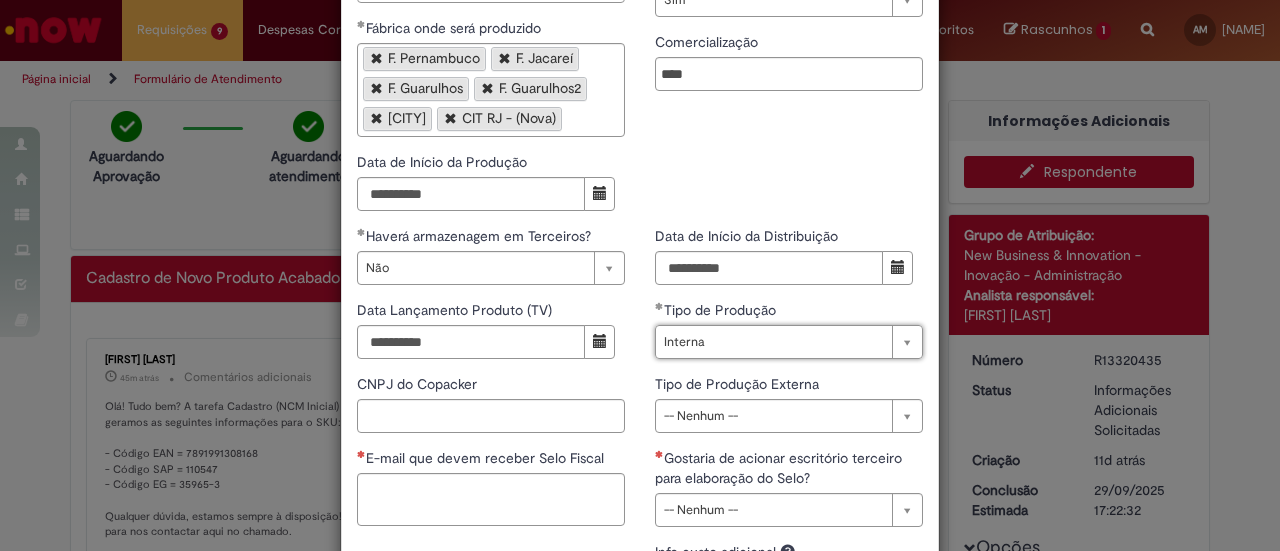 scroll, scrollTop: 400, scrollLeft: 0, axis: vertical 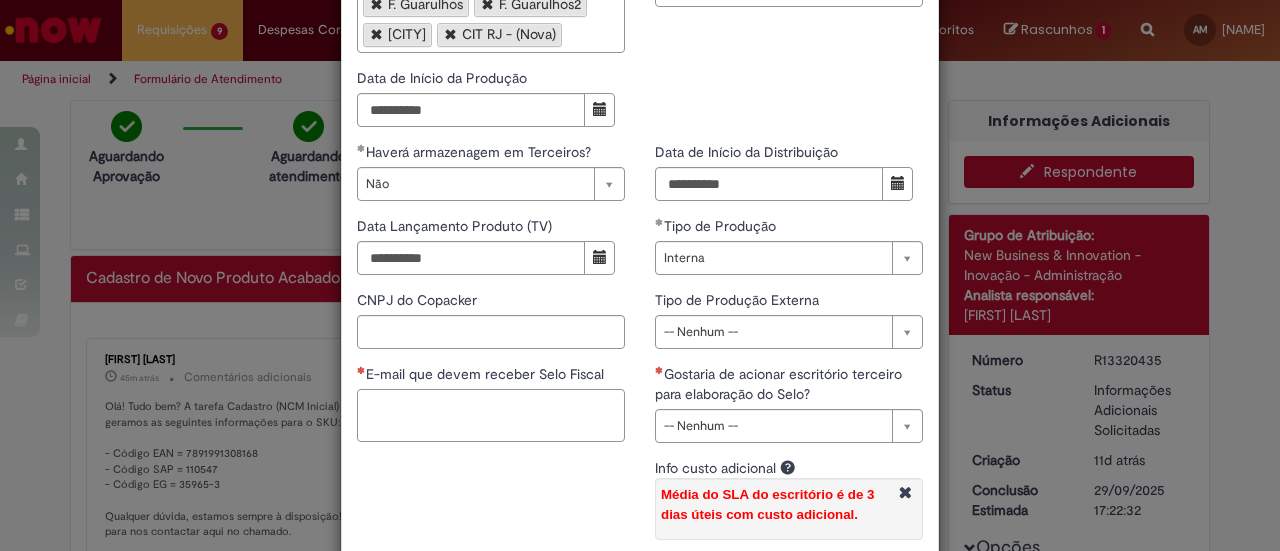 click on "E-mail que devem receber Selo Fiscal" at bounding box center (491, 415) 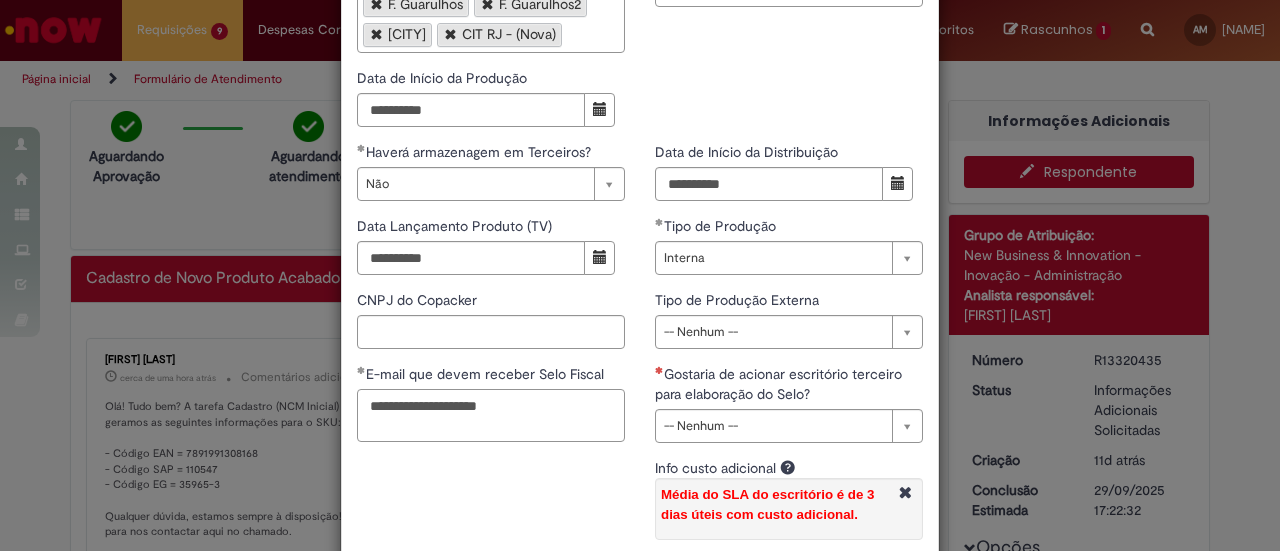 type on "**********" 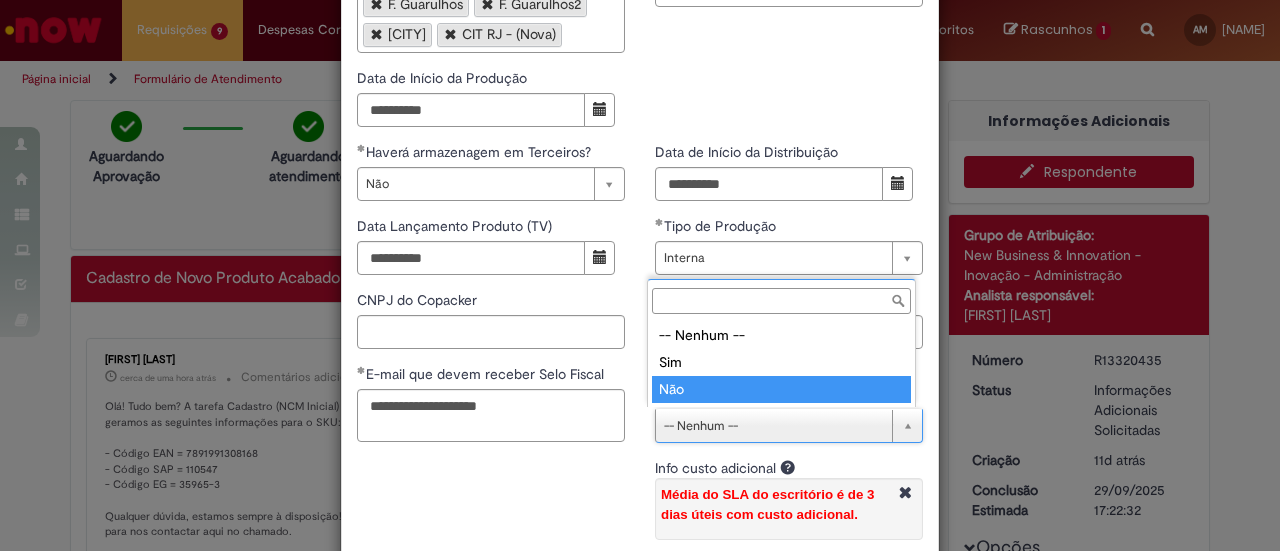 type on "***" 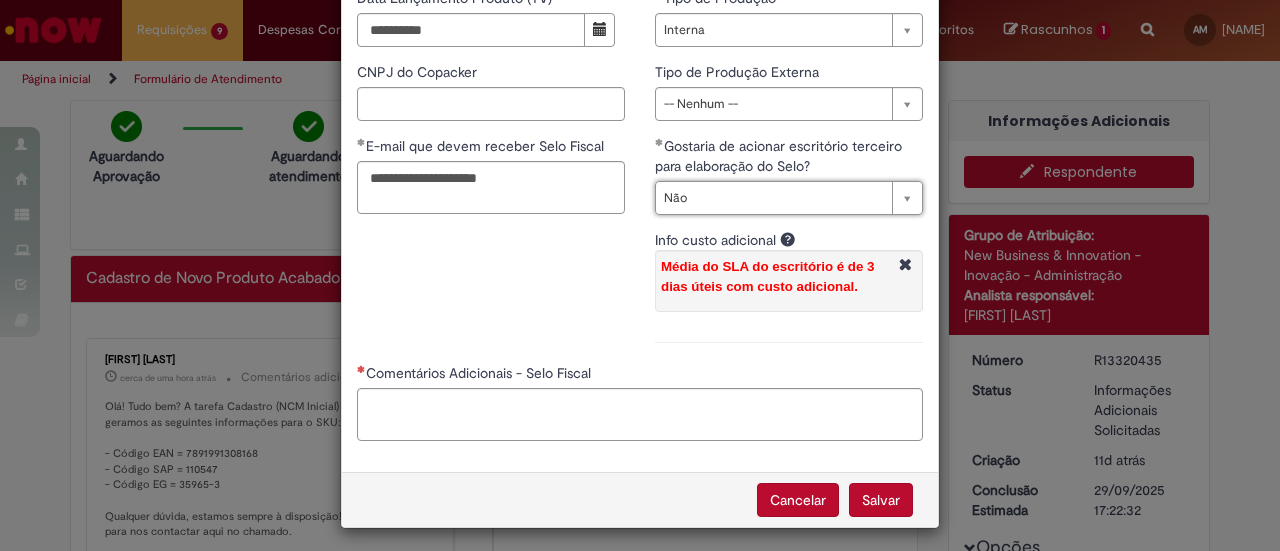 scroll, scrollTop: 630, scrollLeft: 0, axis: vertical 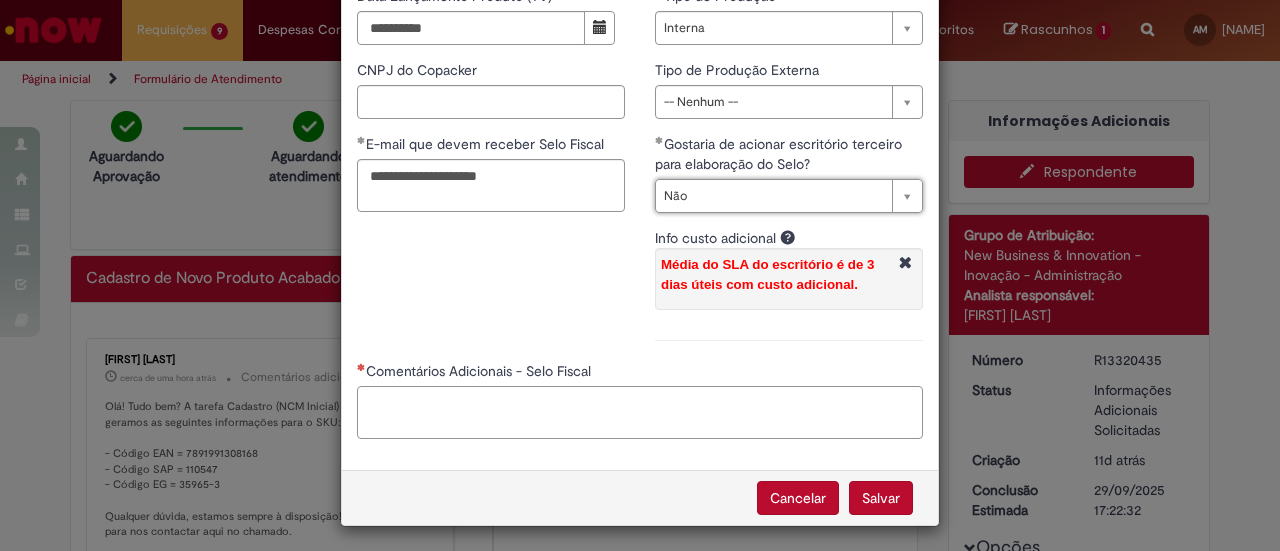 click on "Comentários Adicionais - Selo Fiscal" at bounding box center (640, 412) 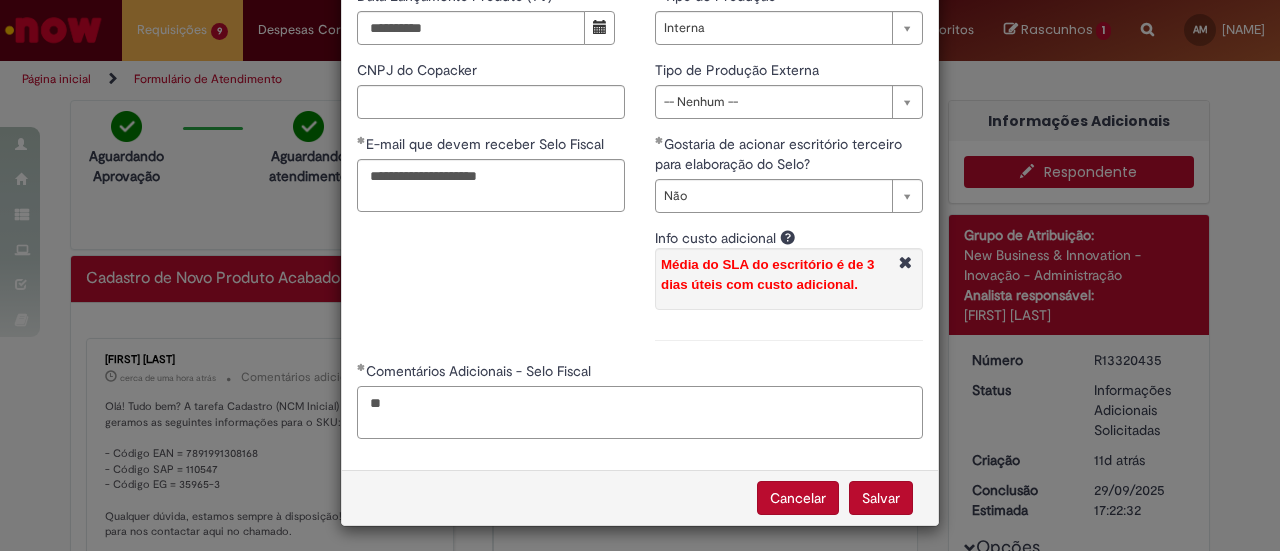 type on "**" 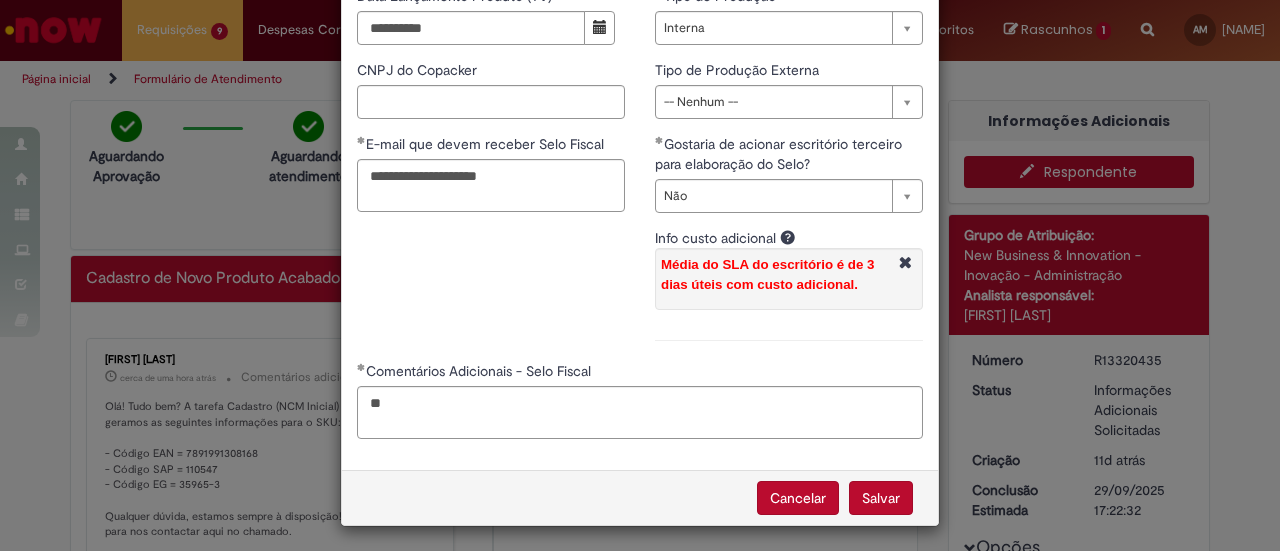 click on "**********" at bounding box center (640, 136) 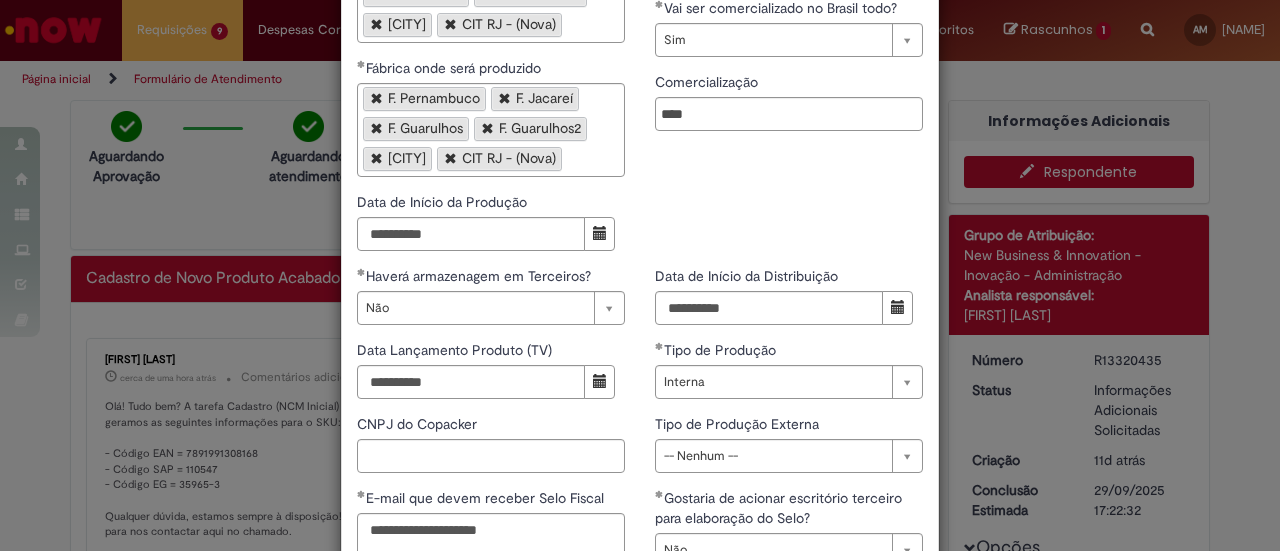 scroll, scrollTop: 400, scrollLeft: 0, axis: vertical 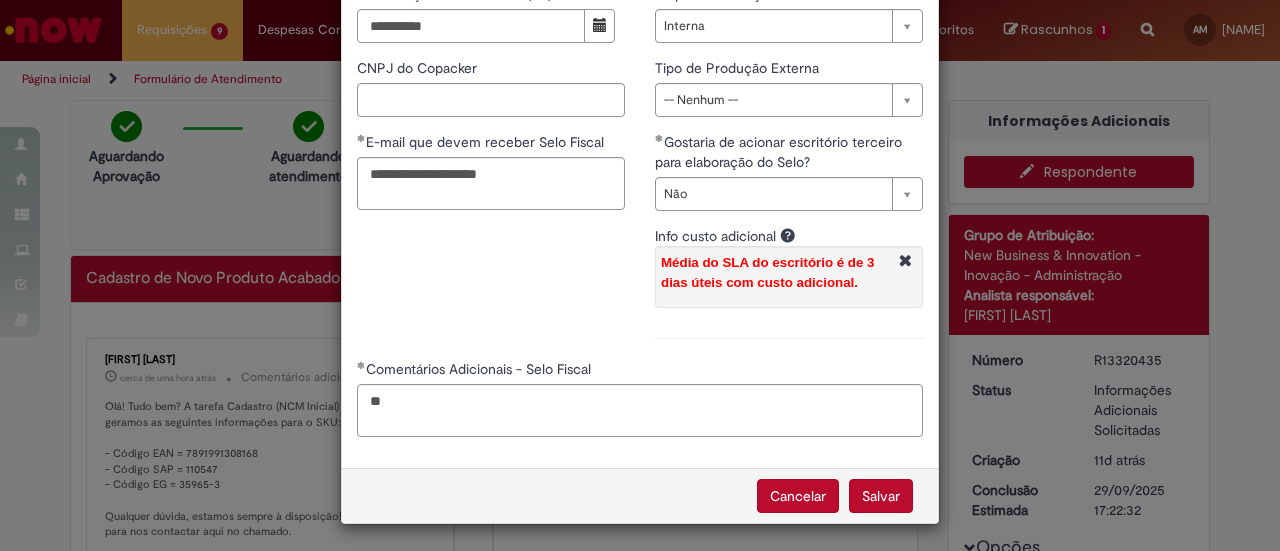 click on "Salvar" at bounding box center [881, 496] 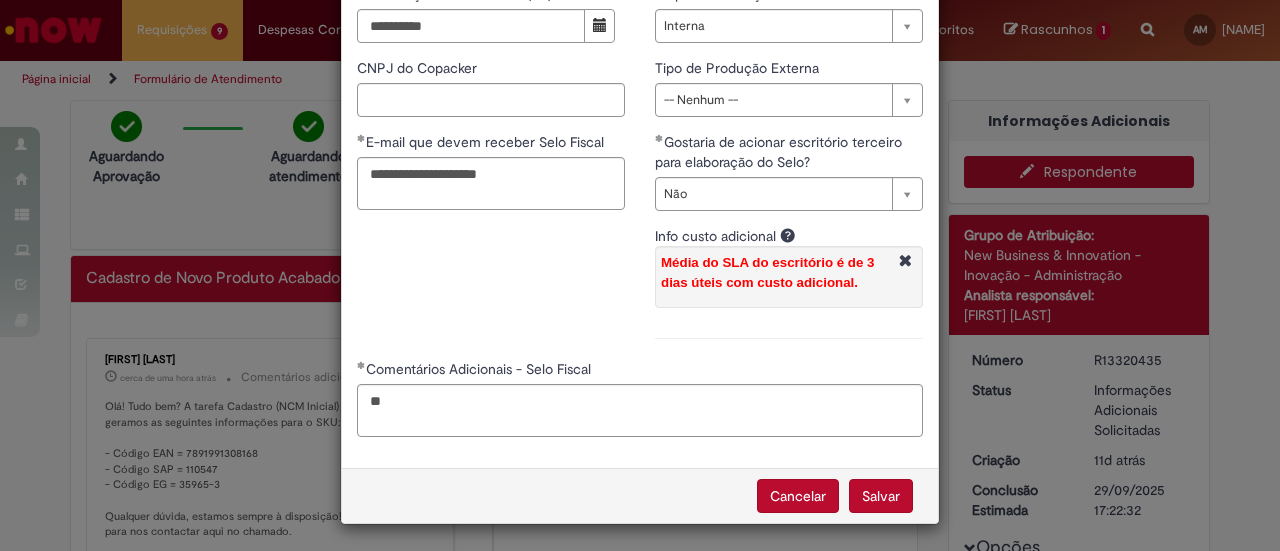 scroll, scrollTop: 630, scrollLeft: 0, axis: vertical 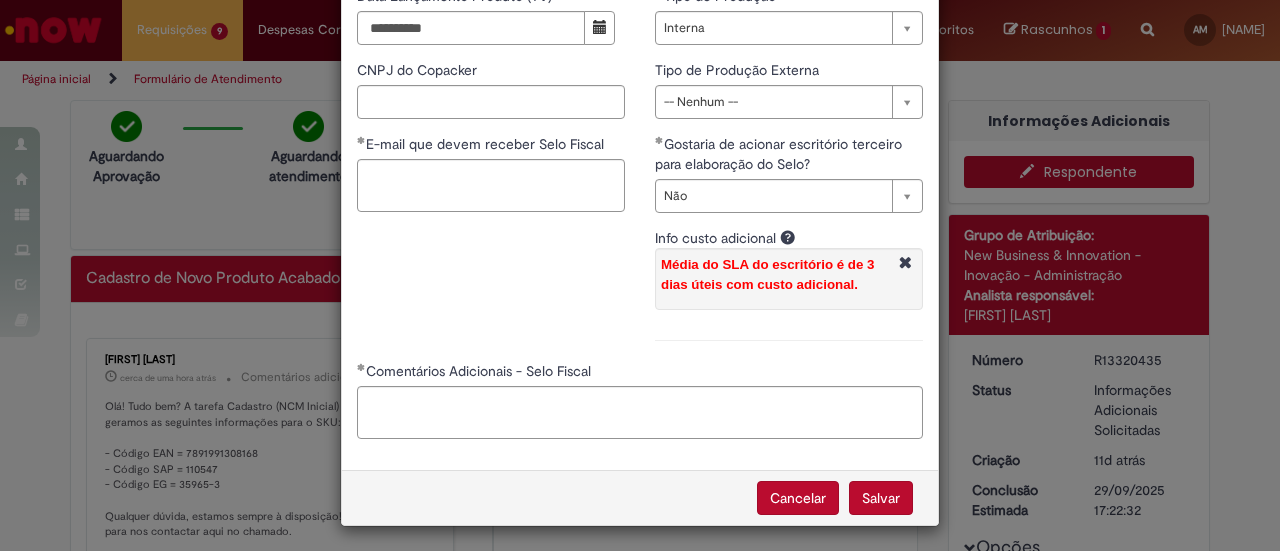 select on "**" 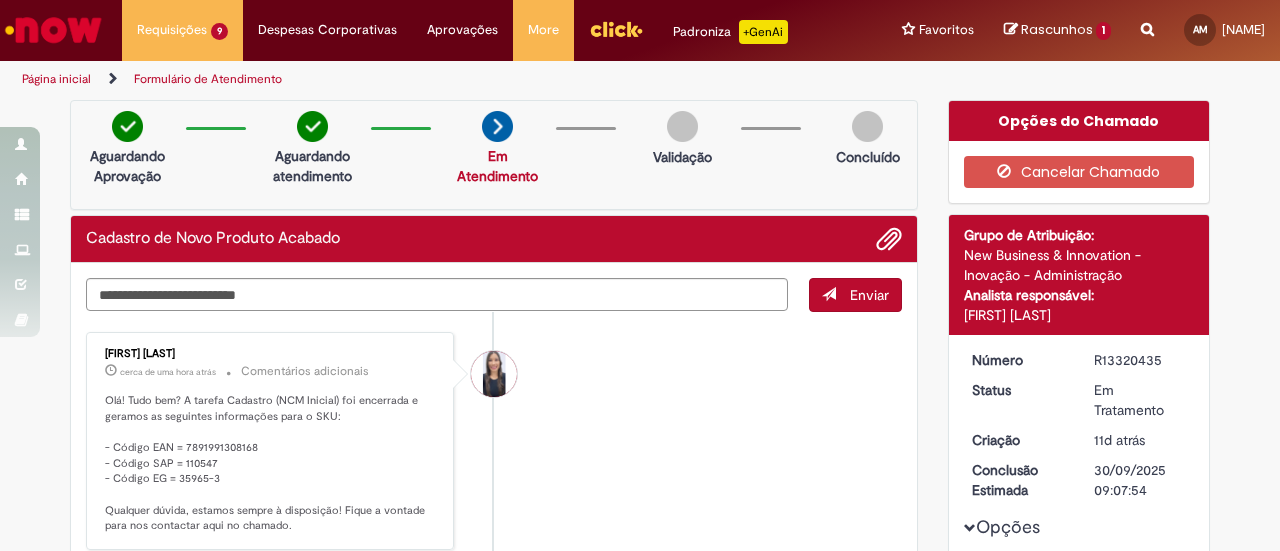 scroll, scrollTop: 0, scrollLeft: 0, axis: both 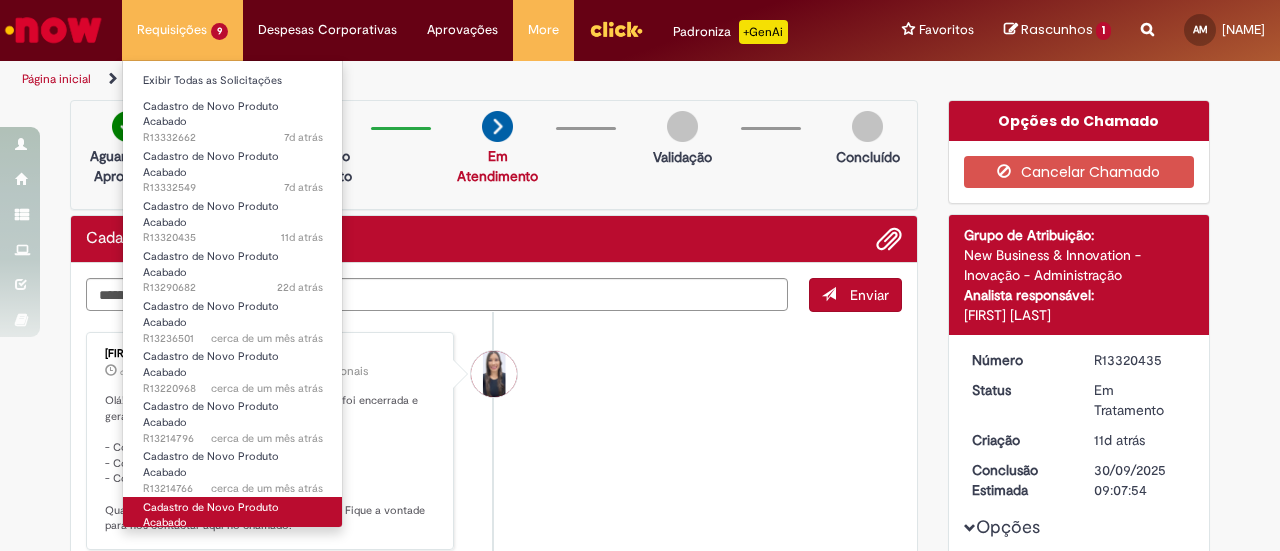 click on "Cadastro de Novo Produto Acabado" at bounding box center (211, 515) 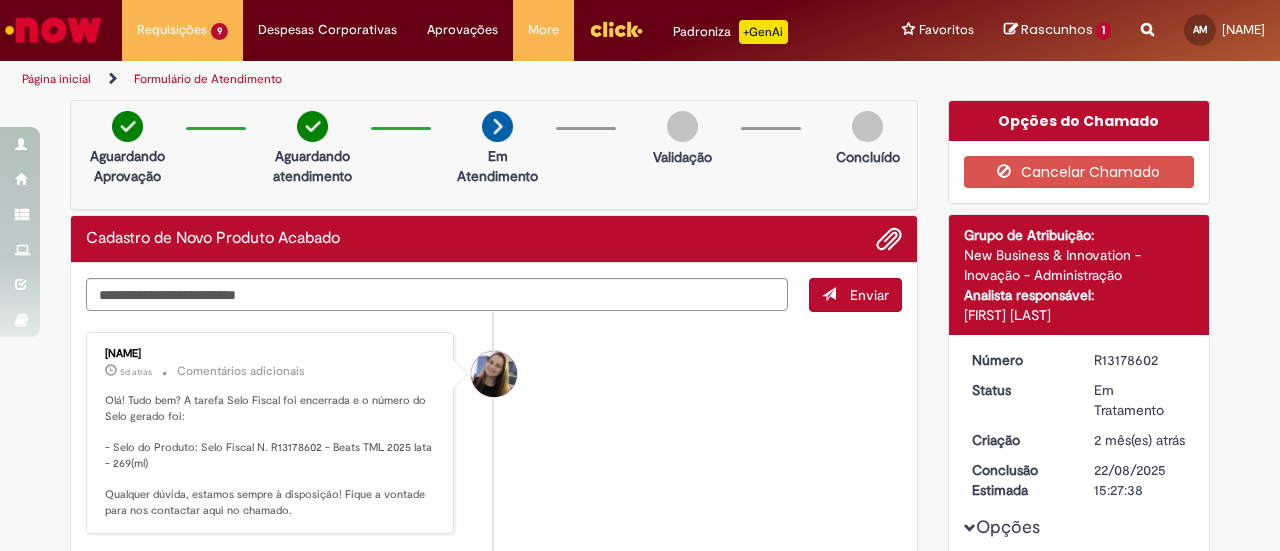 click on "[FIRST] [LAST]
5d atrás 5 dias atrás     Comentários adicionais
Olá! Tudo bem? A tarefa Selo Fiscal foi encerrada e o número do Selo gerado foi: - Selo do Produto: Selo Fiscal N. R13178602 - Beats TML 2025 lata - 269(ml) Qualquer dúvida, estamos sempre à disposição! Fique a vontade para nos contactar aqui no chamado." at bounding box center (494, 433) 